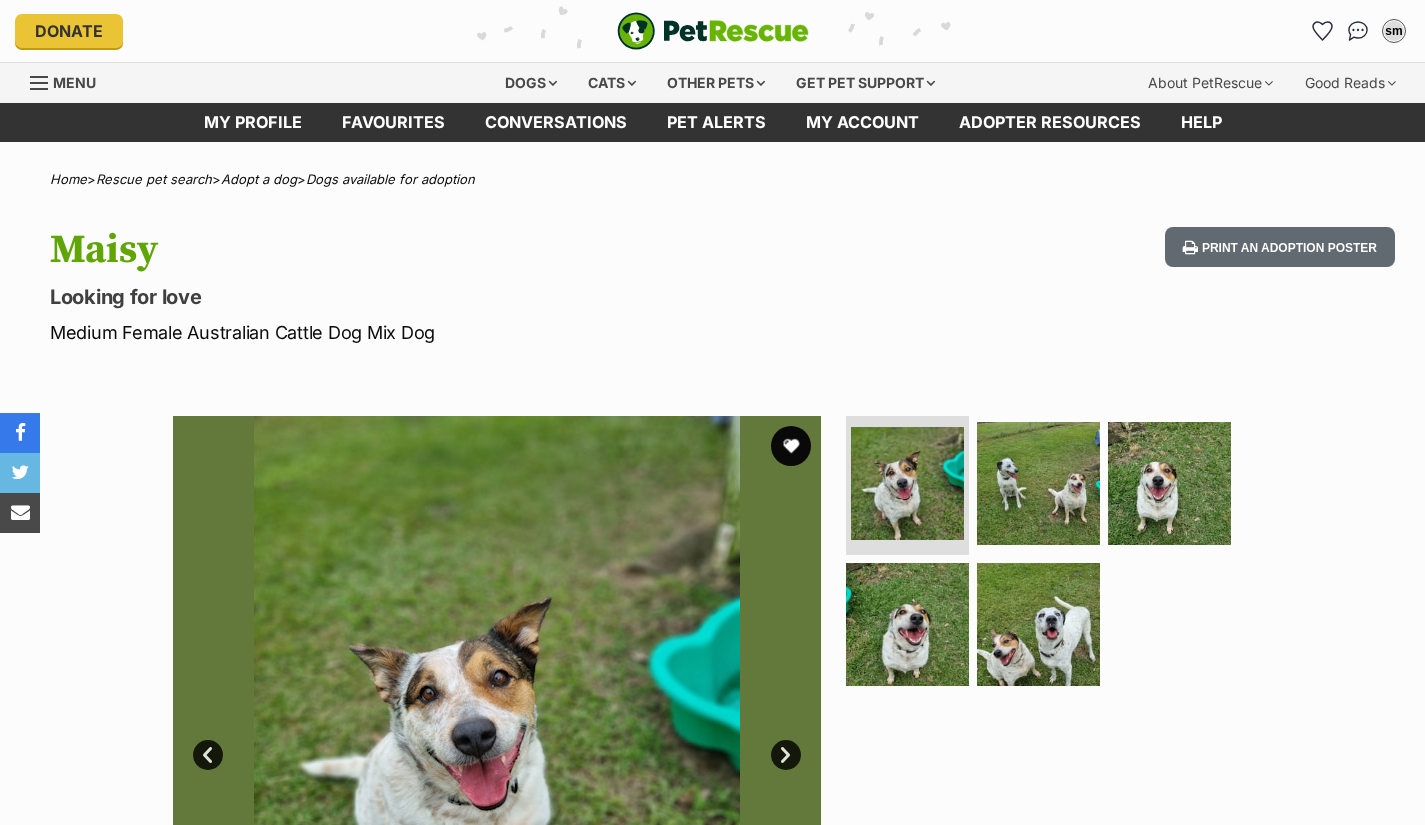 scroll, scrollTop: 0, scrollLeft: 0, axis: both 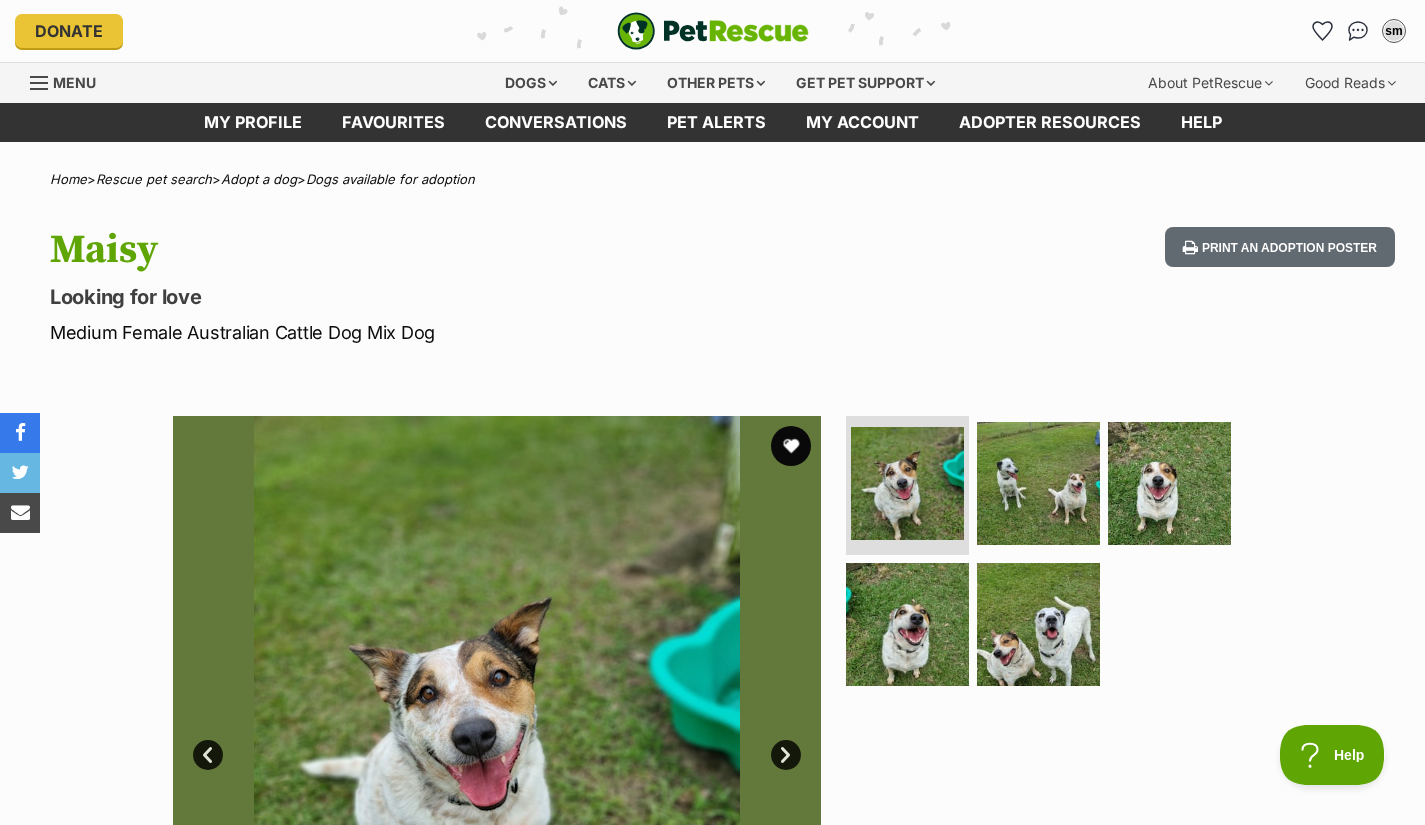 click on "Home
>
Rescue pet search
>
Adopt a dog
>
Dogs available for adoption
Maisy
Looking for love
Medium Female Australian Cattle Dog Mix Dog
Print an adoption poster
Available
1
of 5 images
1
of 5 images
1
of 5 images
1
of 5 images
1
of 5 images
Next Prev 1 2 3 4 5
Advertisement
Adoption information
I've been adopted!
This pet is no longer available
On Hold
Enquire about Maisy
Find available pets like this!
Rescue group
RSPCA Dakabin
PetRescue ID
743937
Location
Dakabin, QLD
Age
7 years
Adoption fee
$750.00
100% of the adoption fee goes directly to RSPCA Dakabin, the organisation providing their care.
Learn more about adoption fees .
Microchip number" at bounding box center [712, 1757] 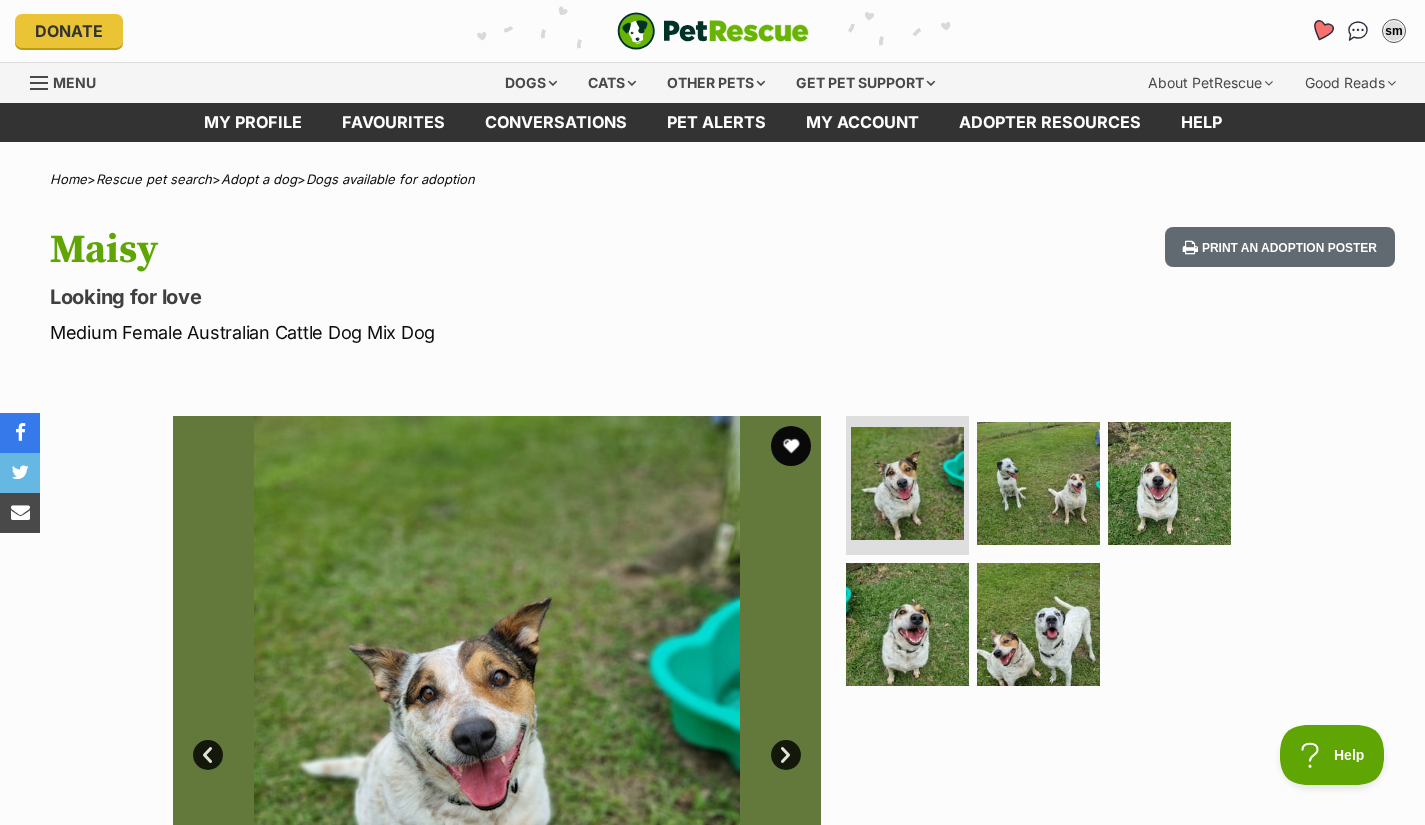 click 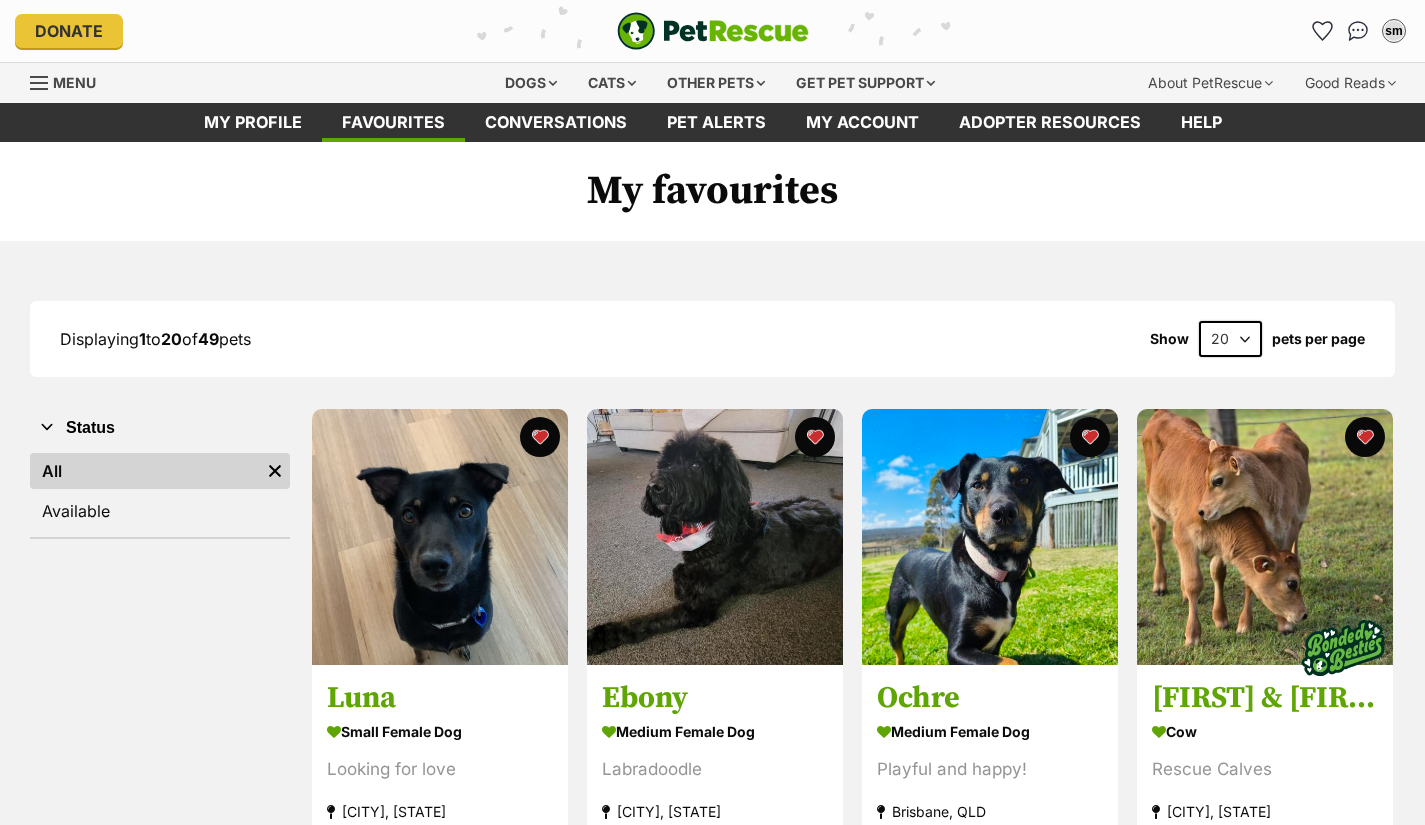 scroll, scrollTop: 0, scrollLeft: 0, axis: both 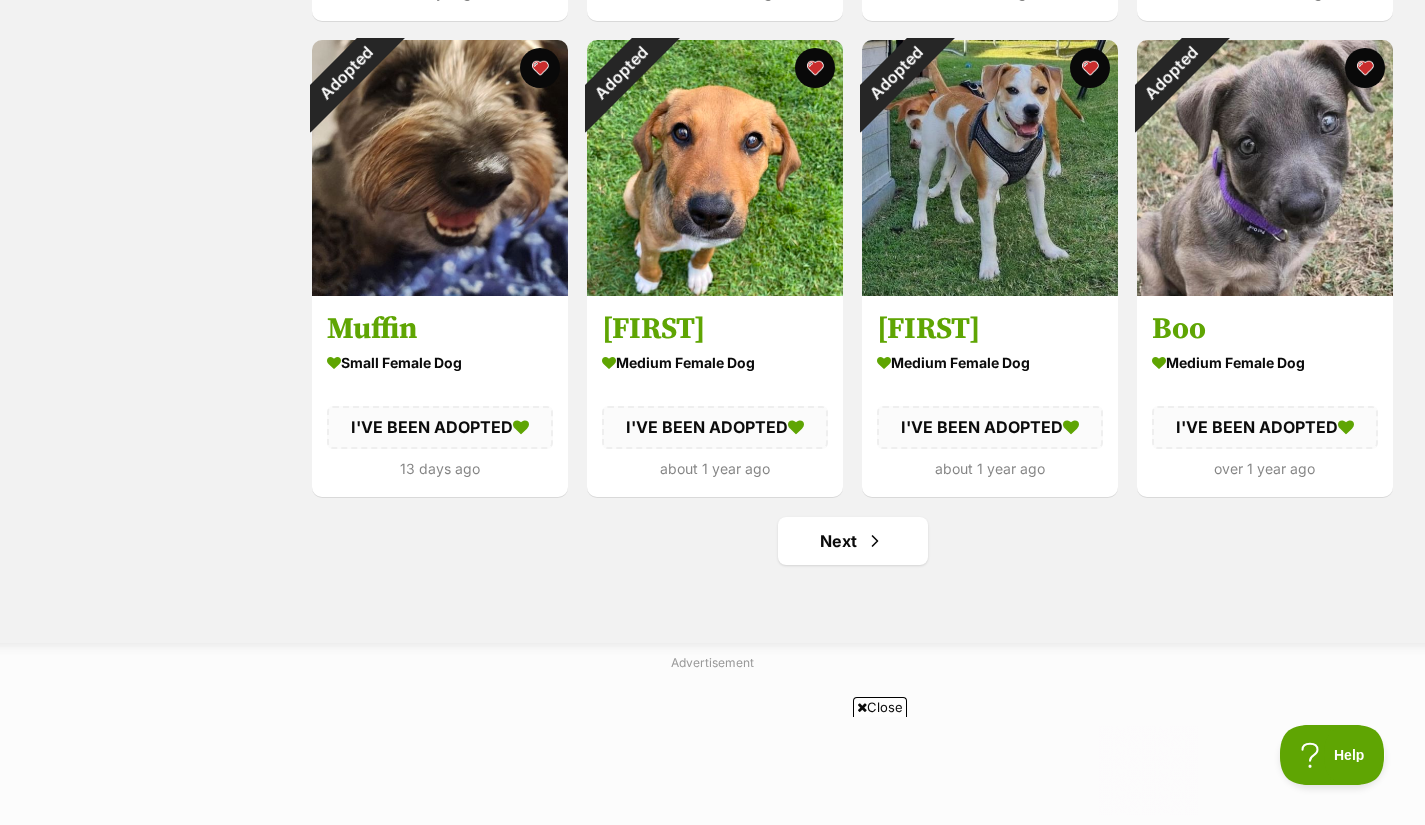 drag, startPoint x: 1433, startPoint y: 114, endPoint x: 1400, endPoint y: 539, distance: 426.27927 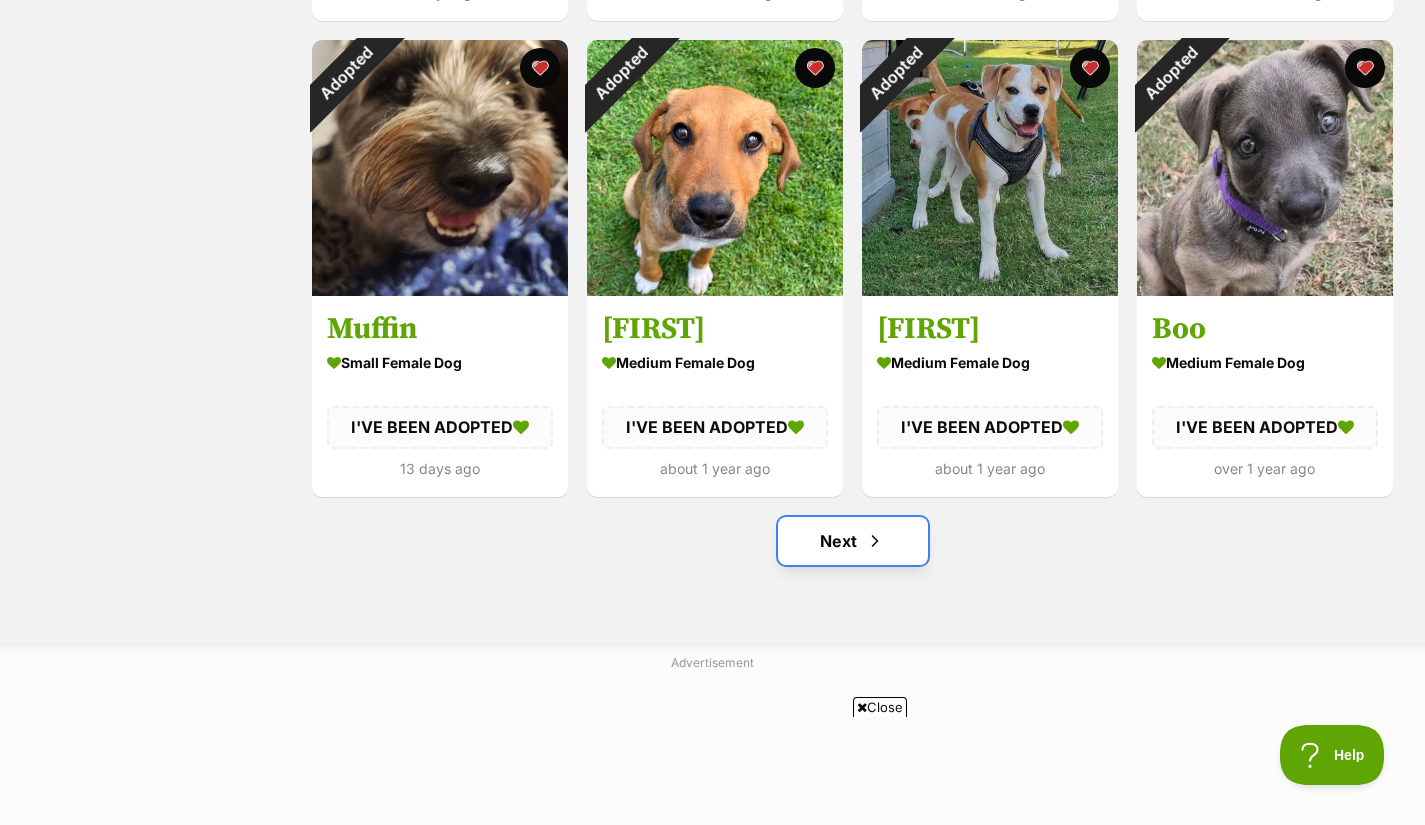 click on "Next" at bounding box center [853, 541] 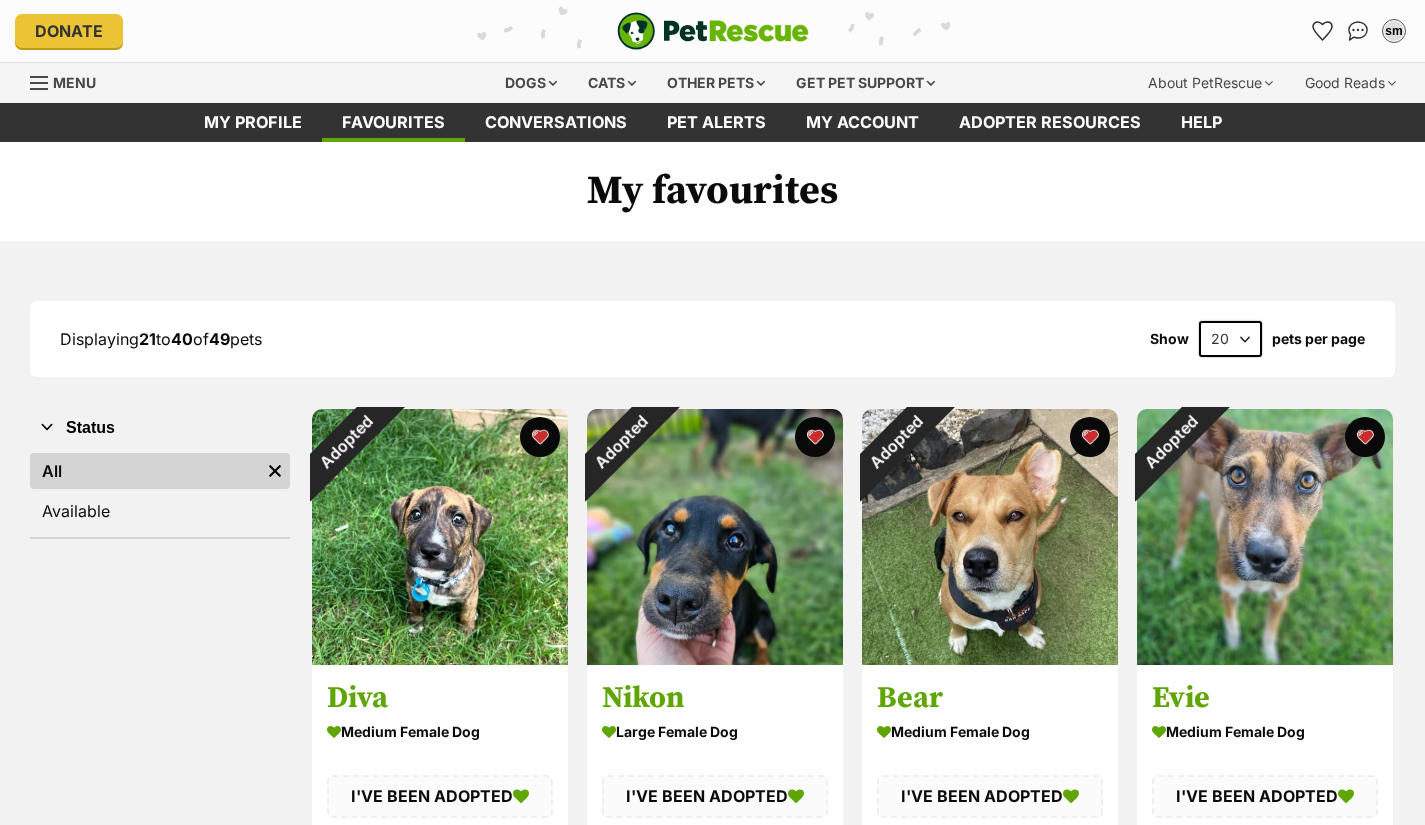 scroll, scrollTop: 0, scrollLeft: 0, axis: both 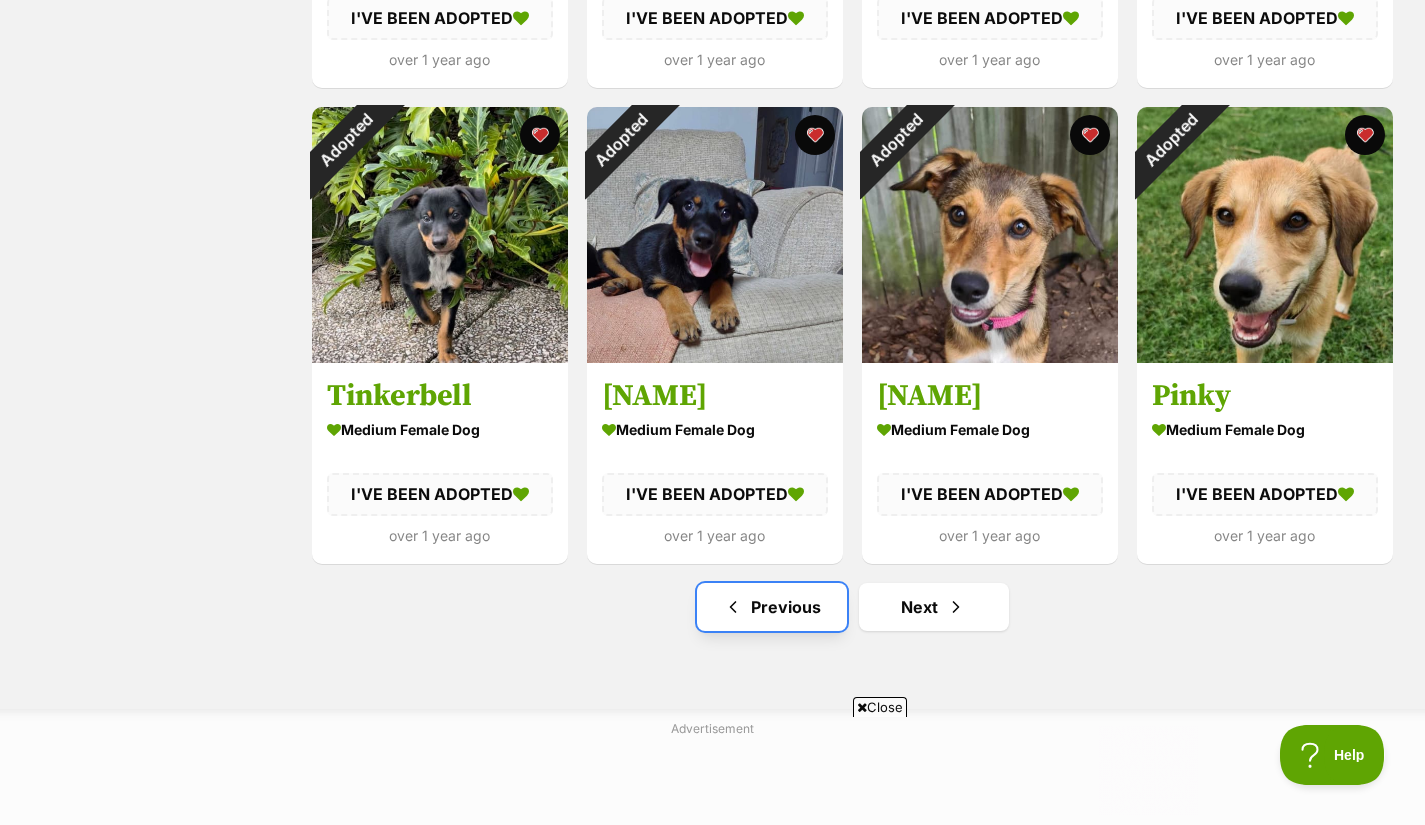 click on "Previous" at bounding box center [772, 607] 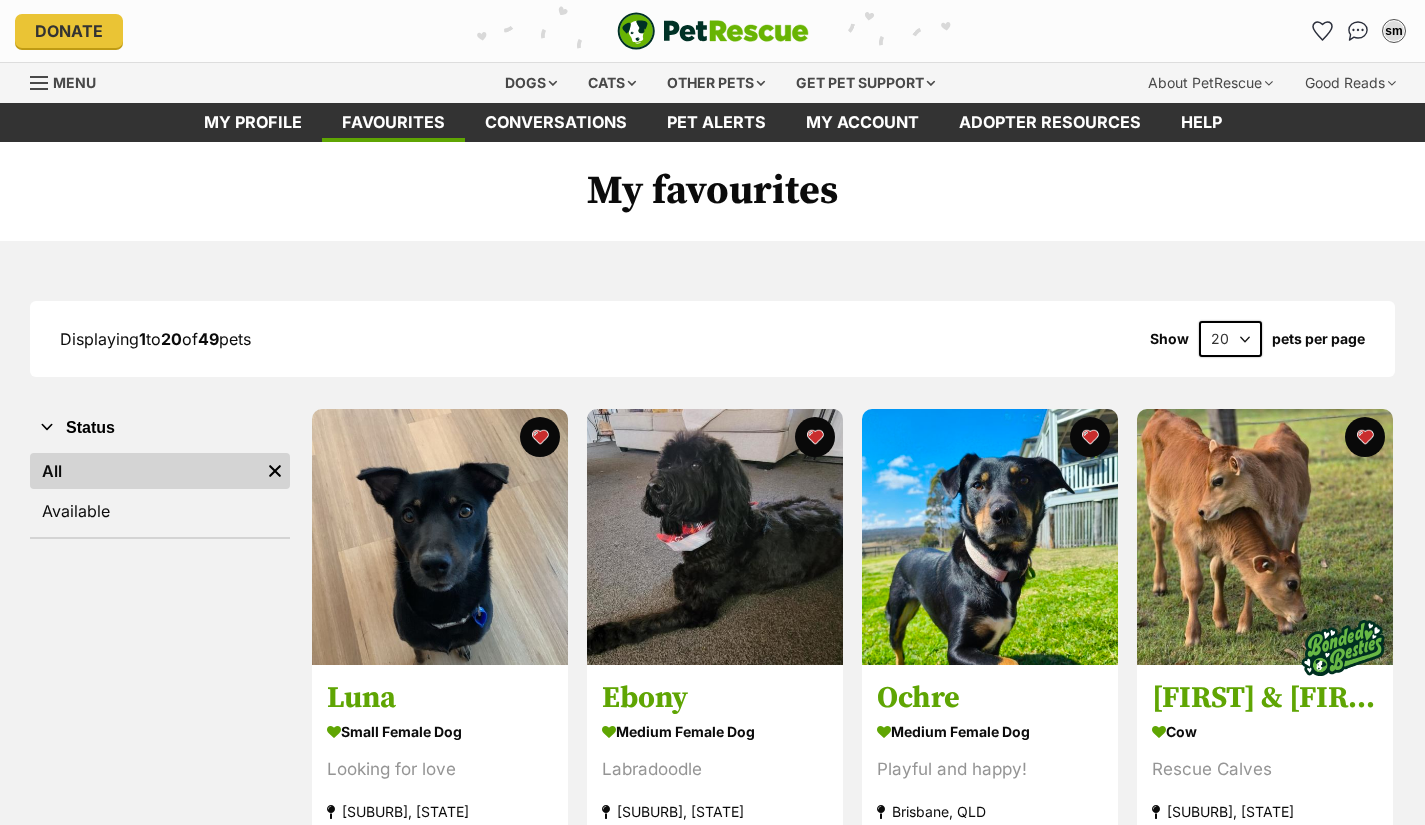 scroll, scrollTop: 0, scrollLeft: 0, axis: both 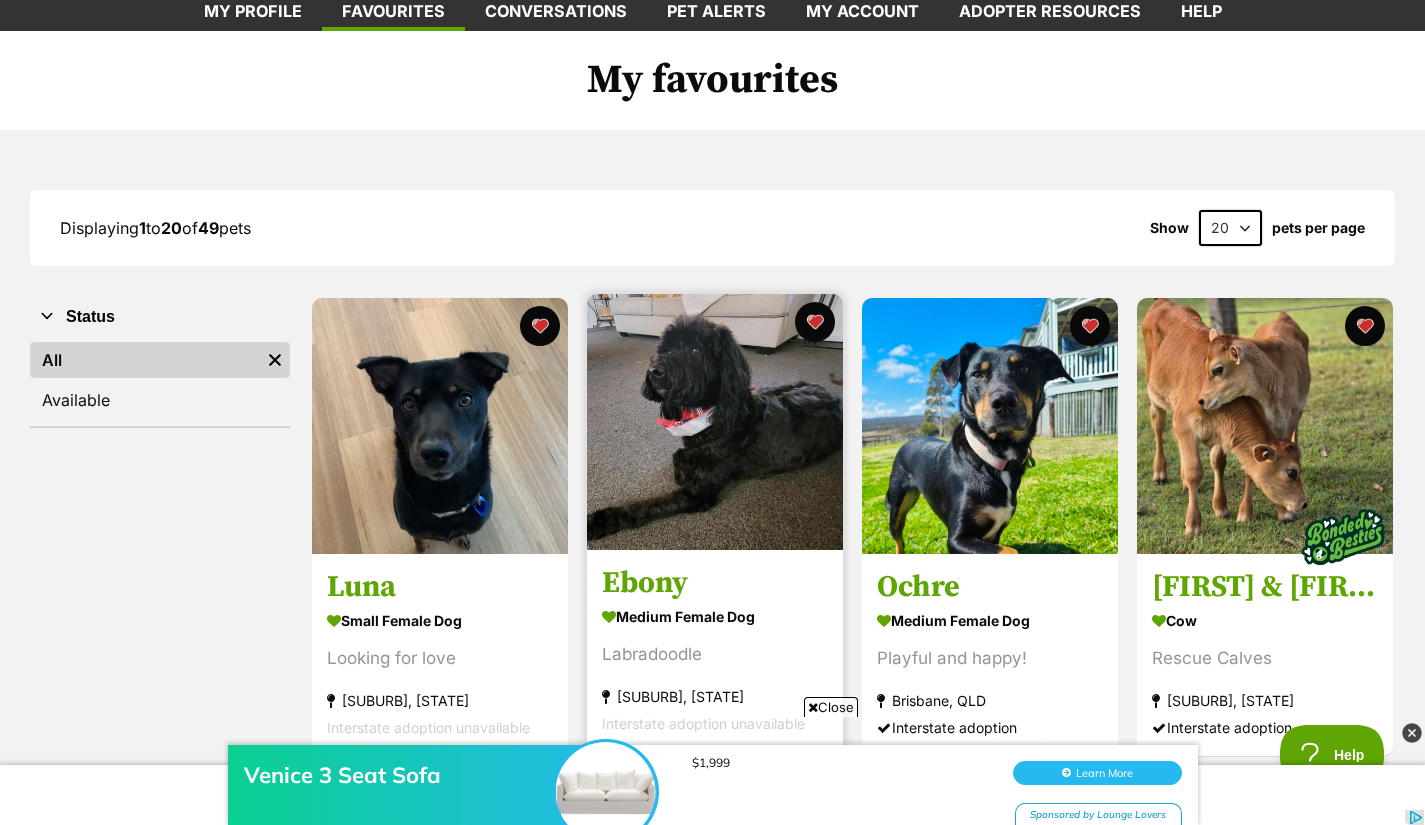 click at bounding box center (715, 422) 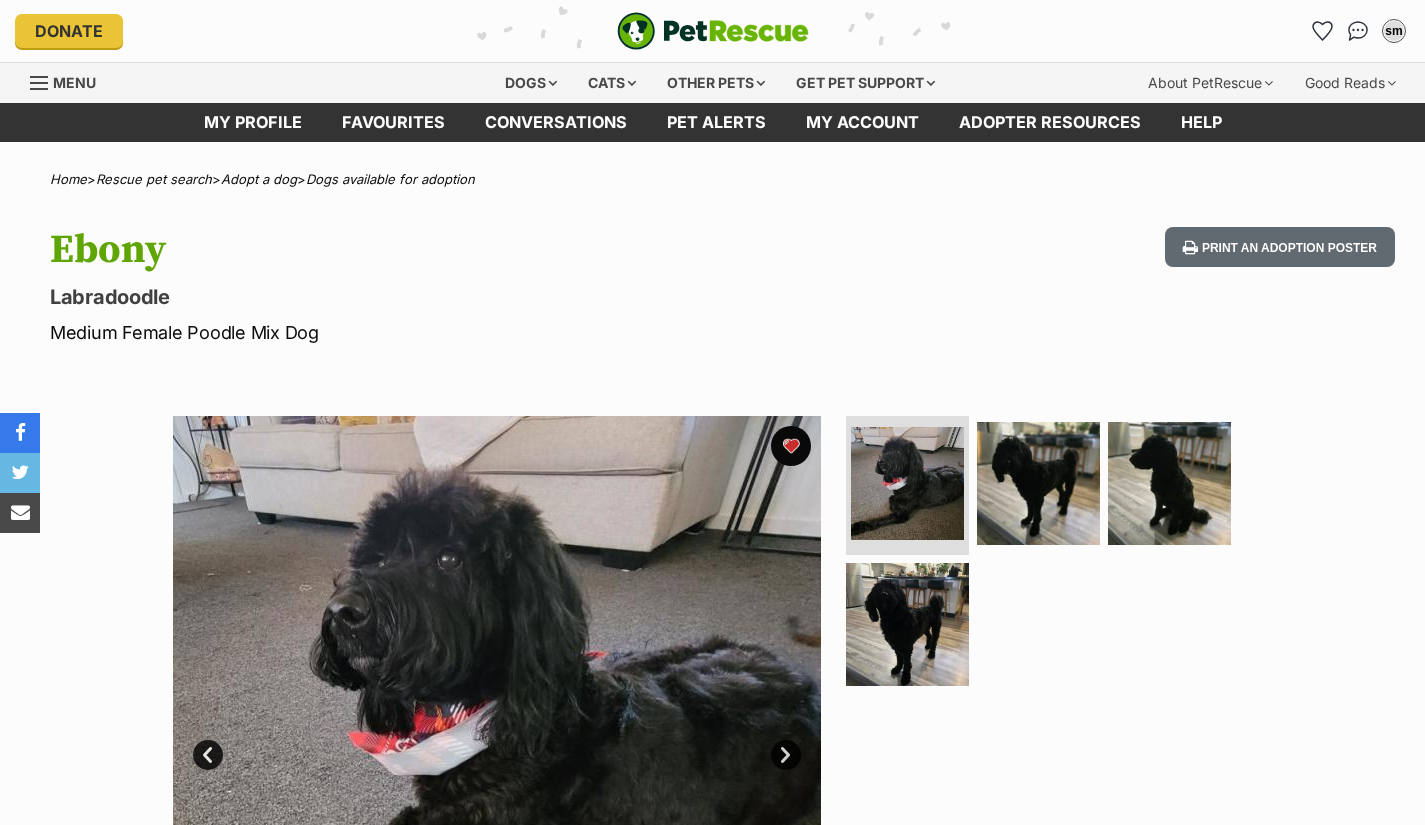 scroll, scrollTop: 0, scrollLeft: 0, axis: both 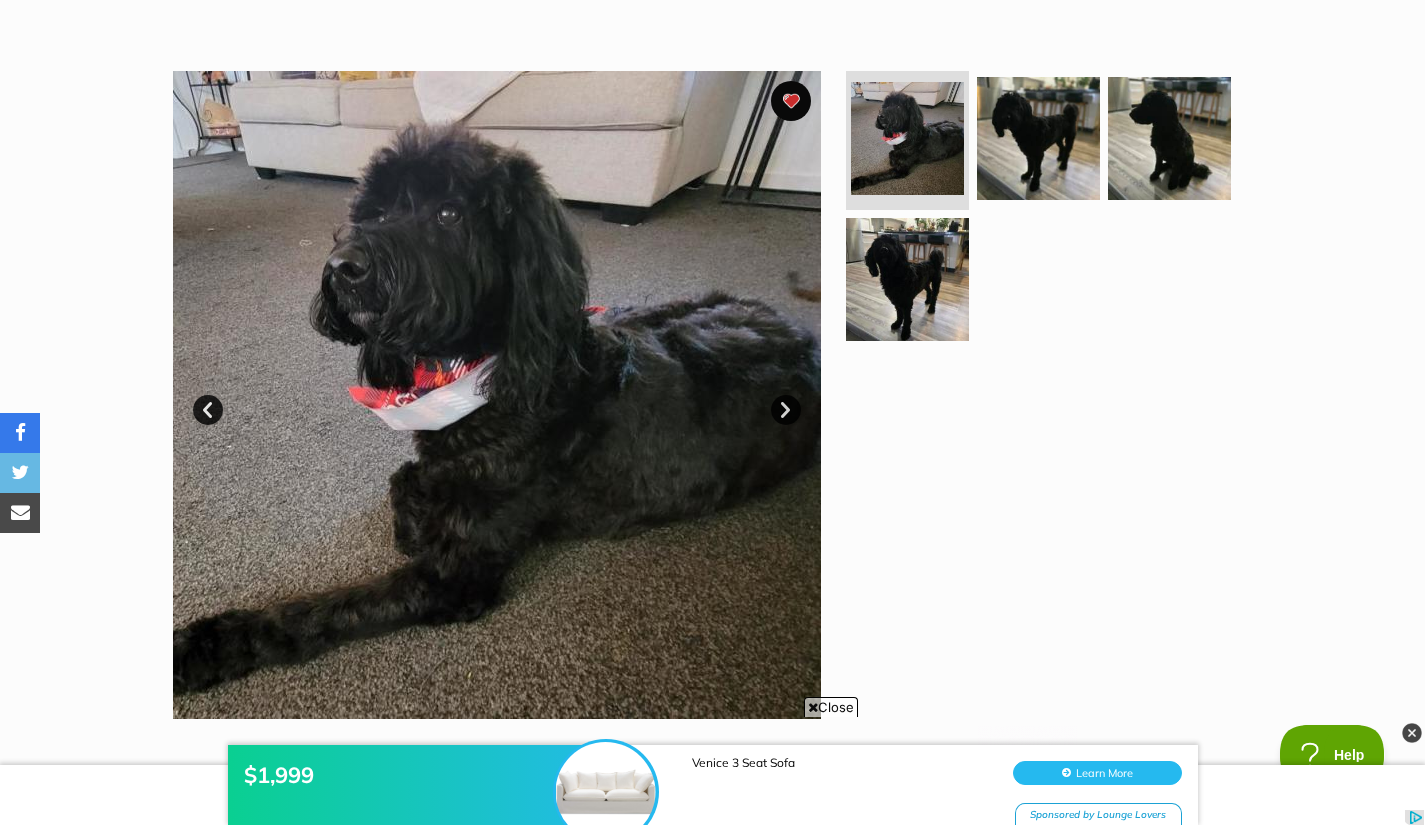 click on "Next" at bounding box center [786, 410] 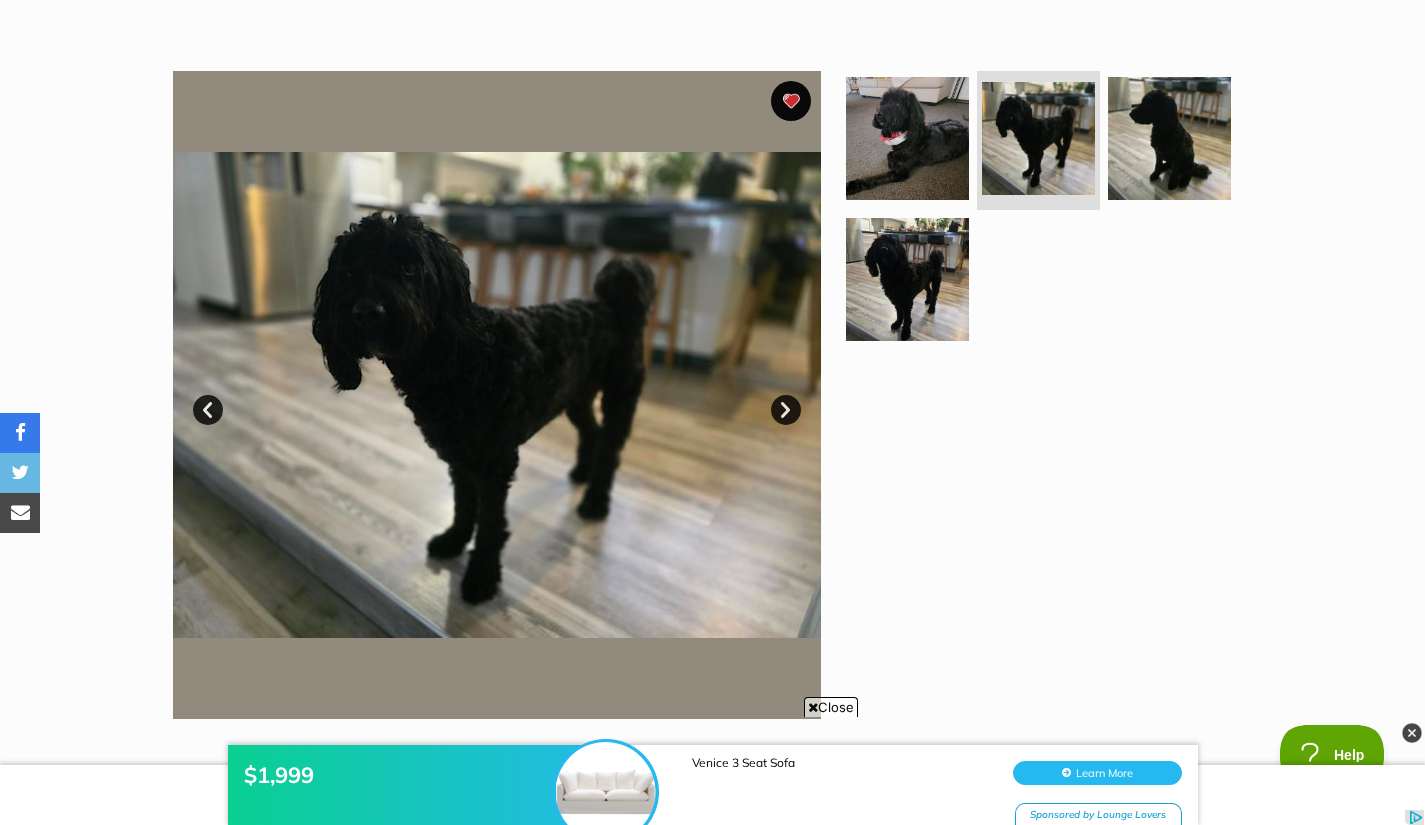 click on "Next" at bounding box center (786, 410) 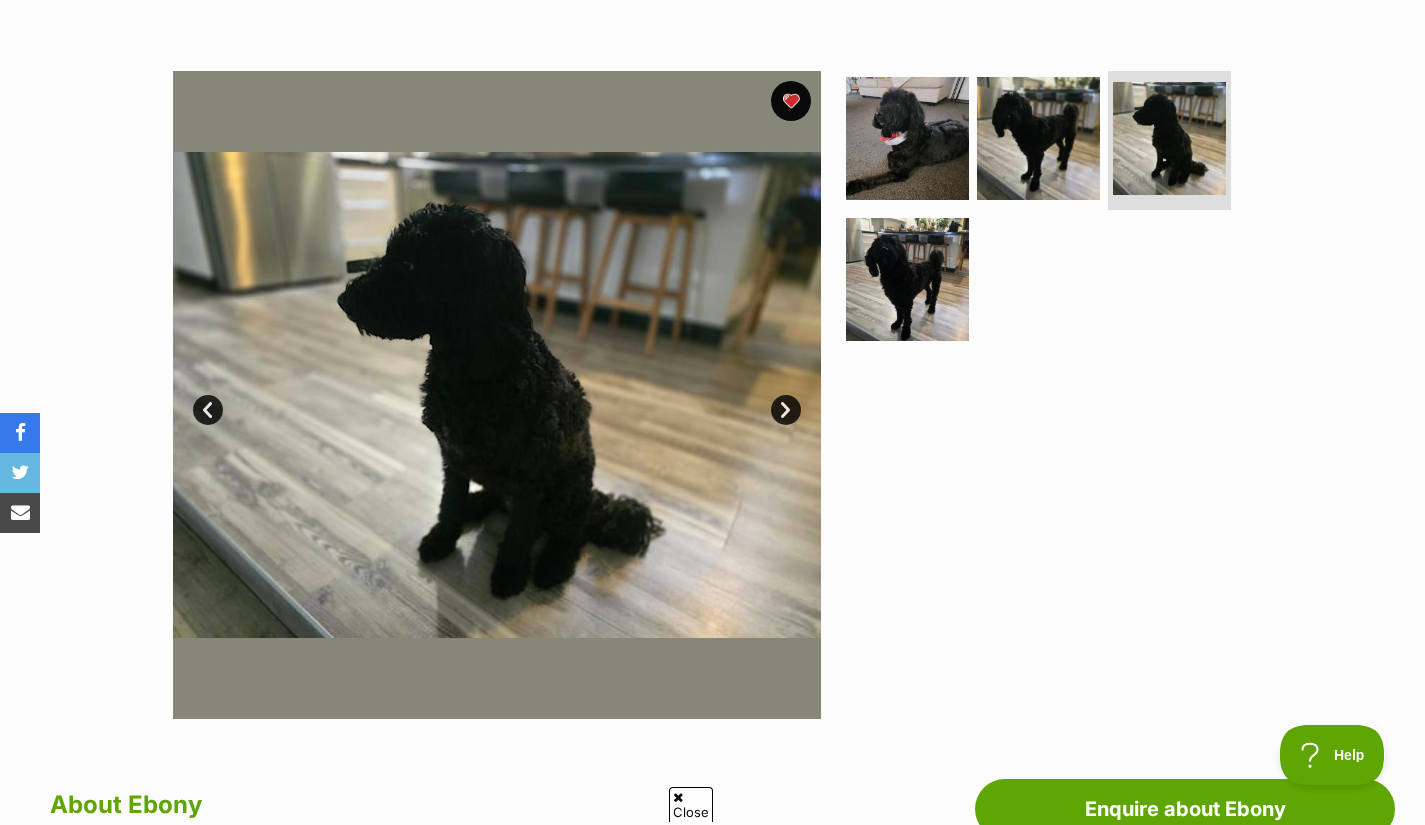 click on "Next" at bounding box center [786, 410] 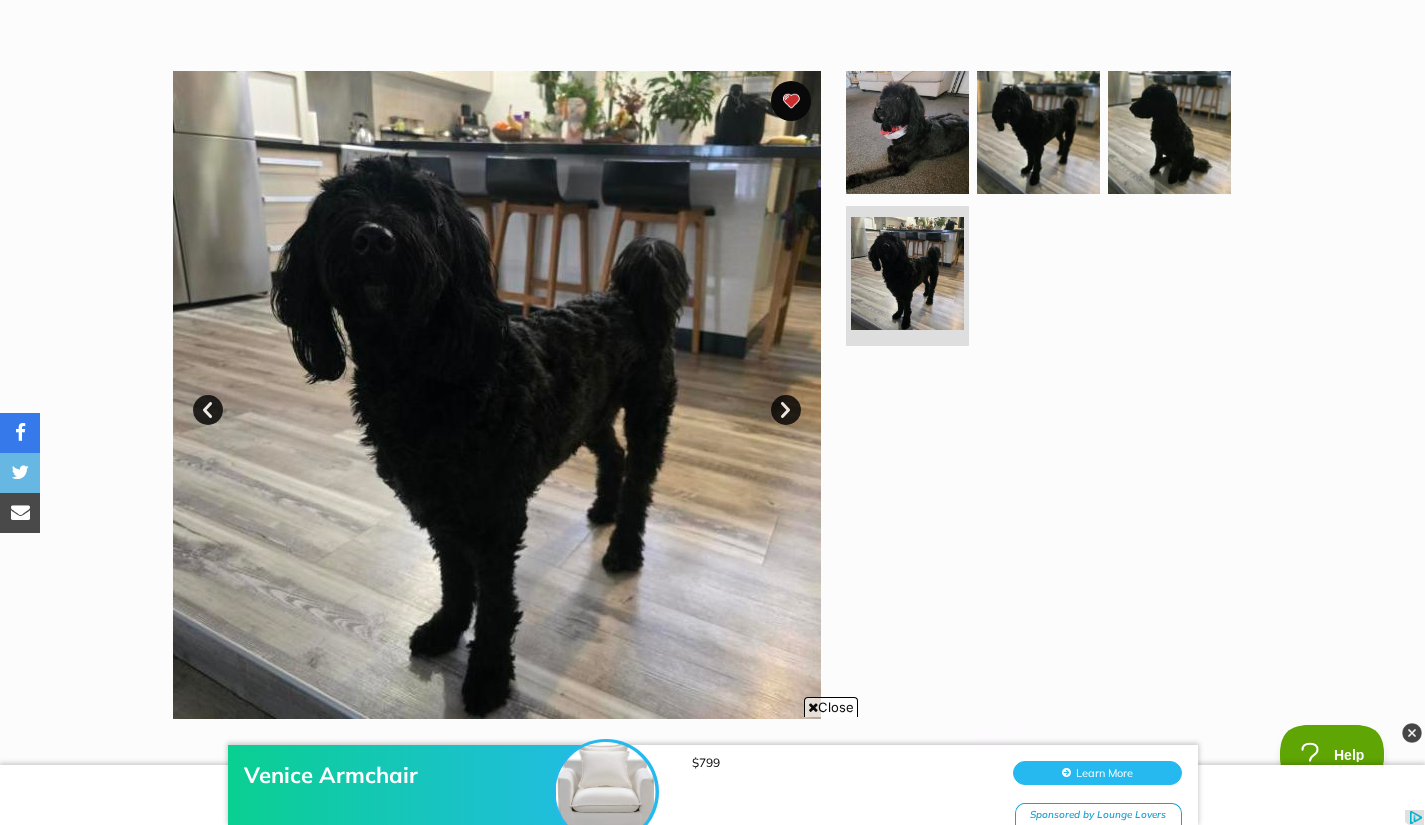 scroll, scrollTop: 0, scrollLeft: 0, axis: both 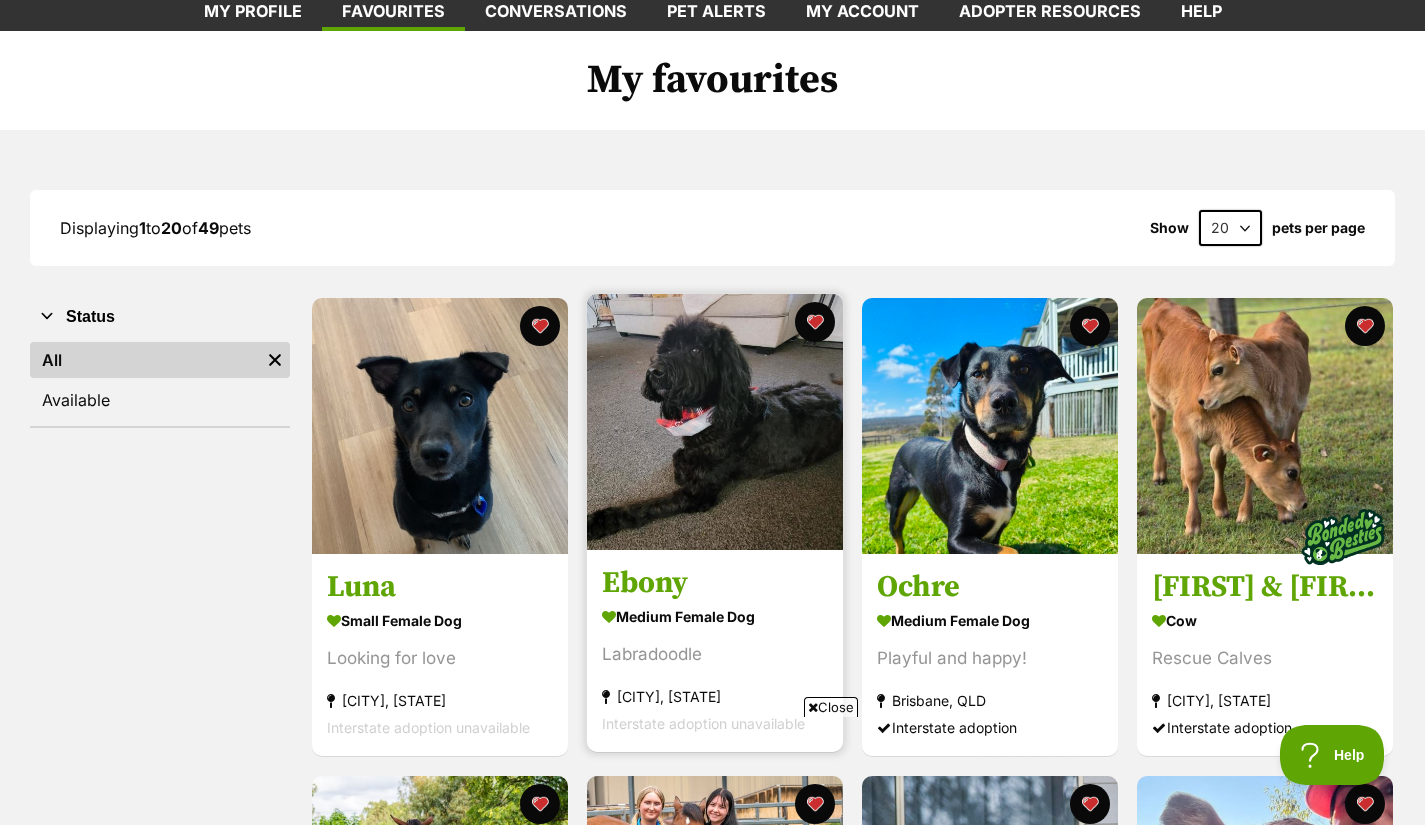 click at bounding box center (715, 422) 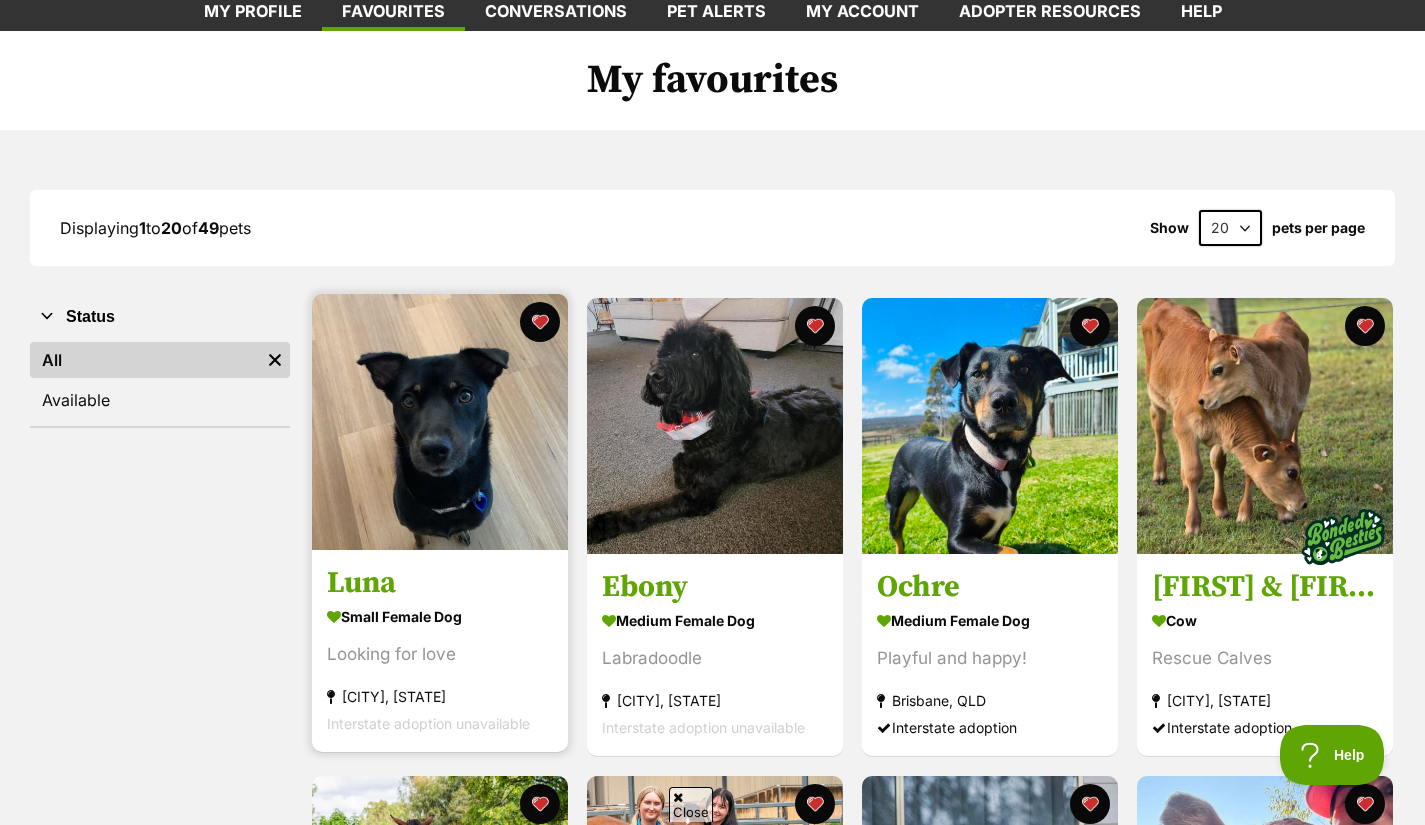 click at bounding box center (440, 422) 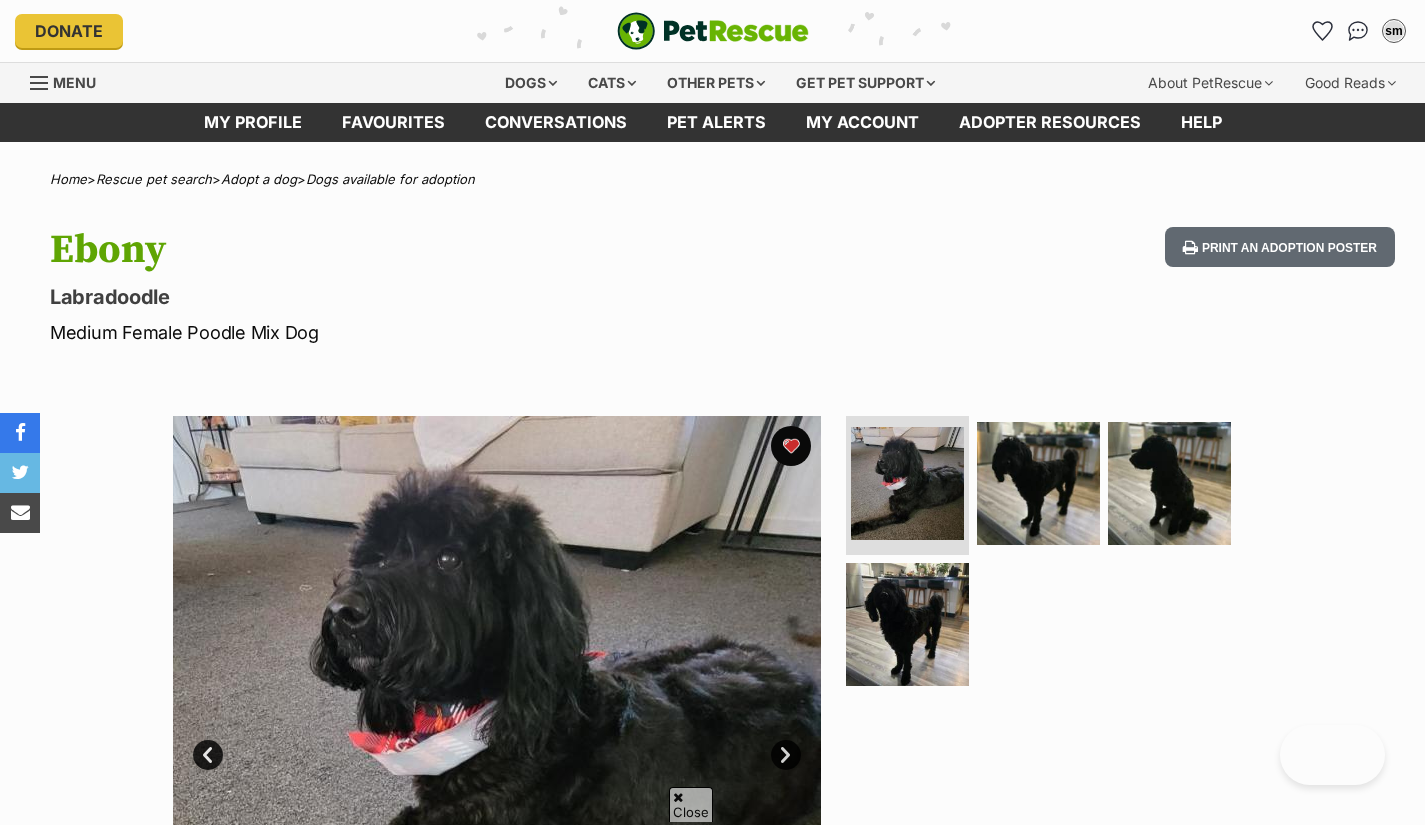 scroll, scrollTop: 333, scrollLeft: 0, axis: vertical 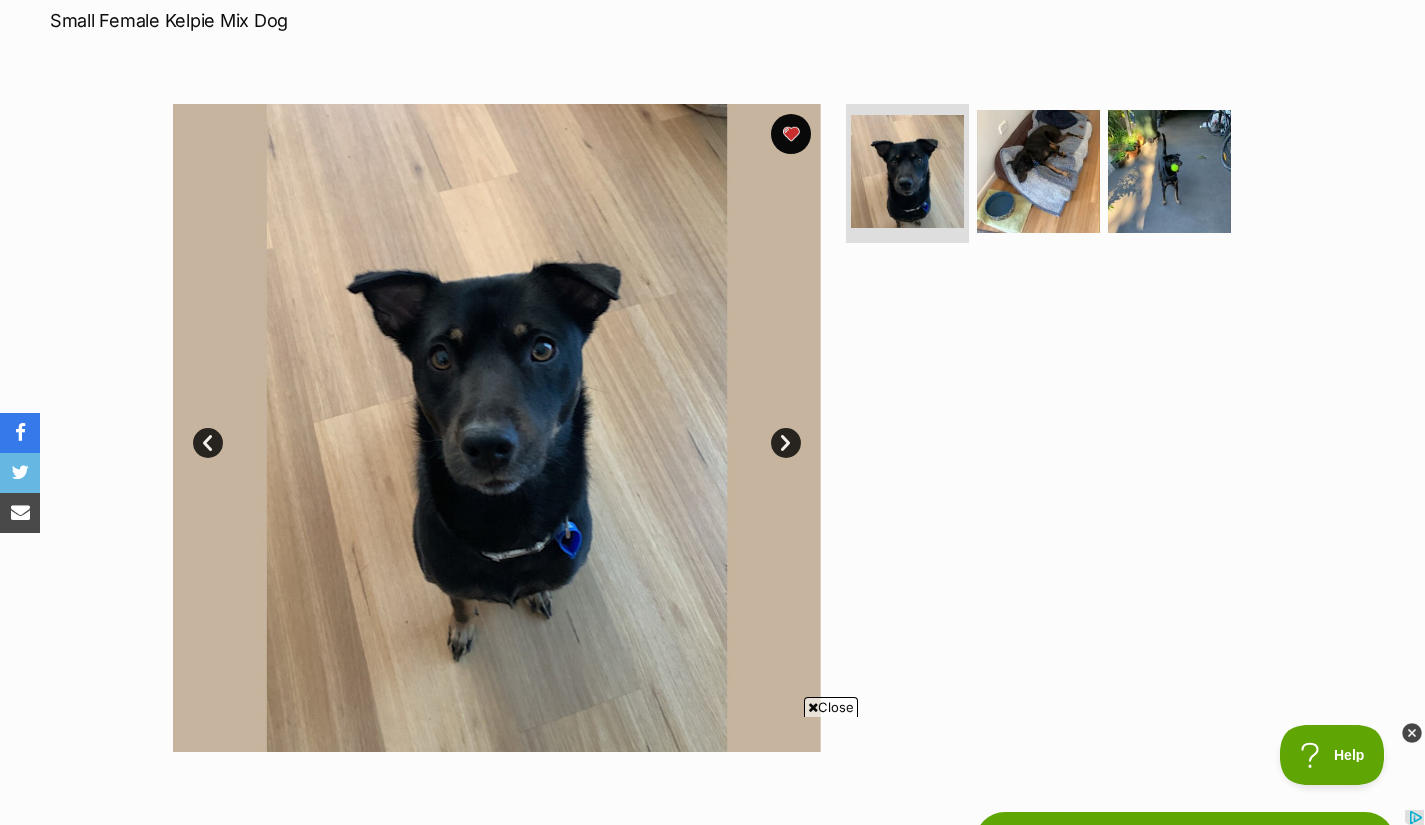 click on "Next" at bounding box center [786, 443] 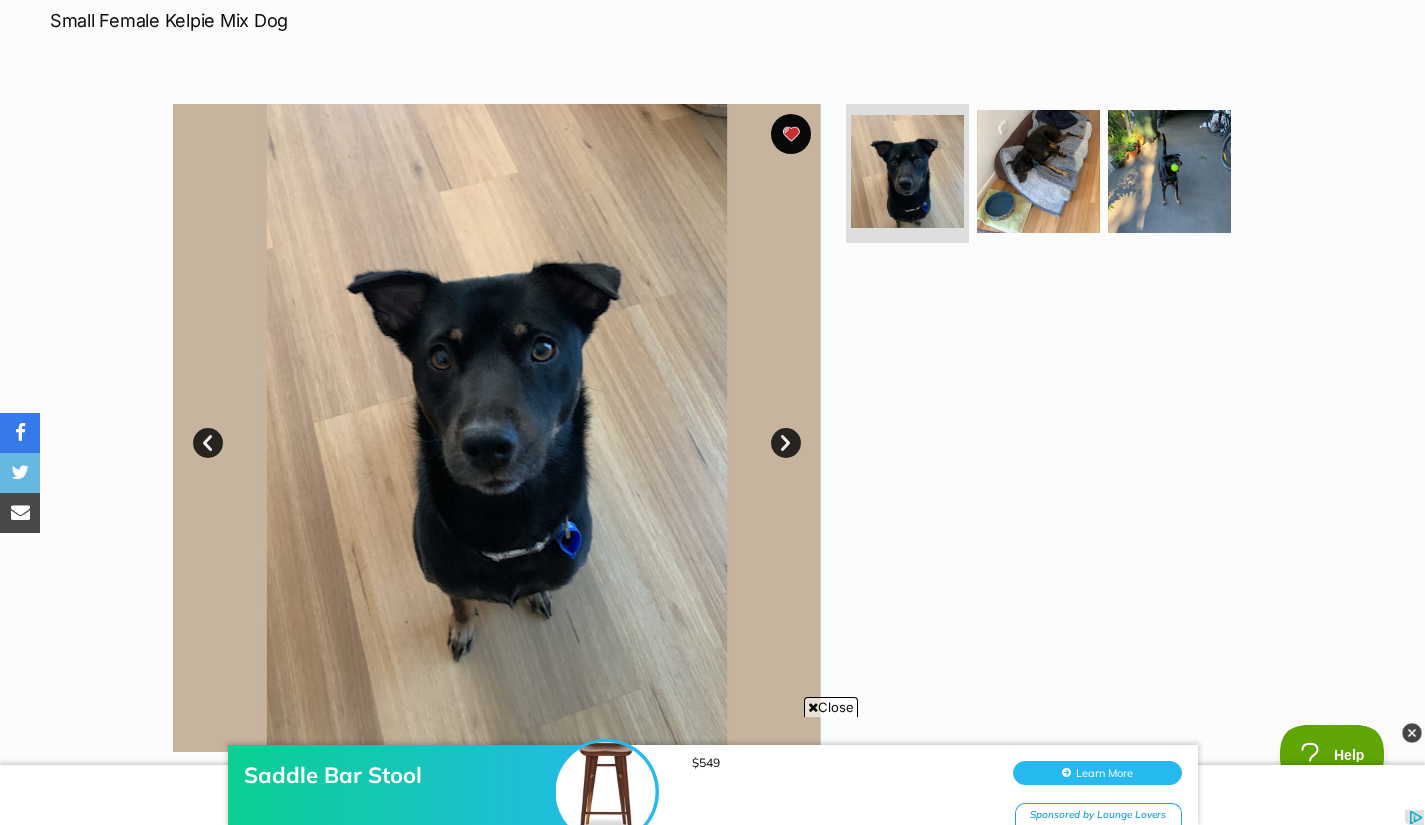scroll, scrollTop: 0, scrollLeft: 0, axis: both 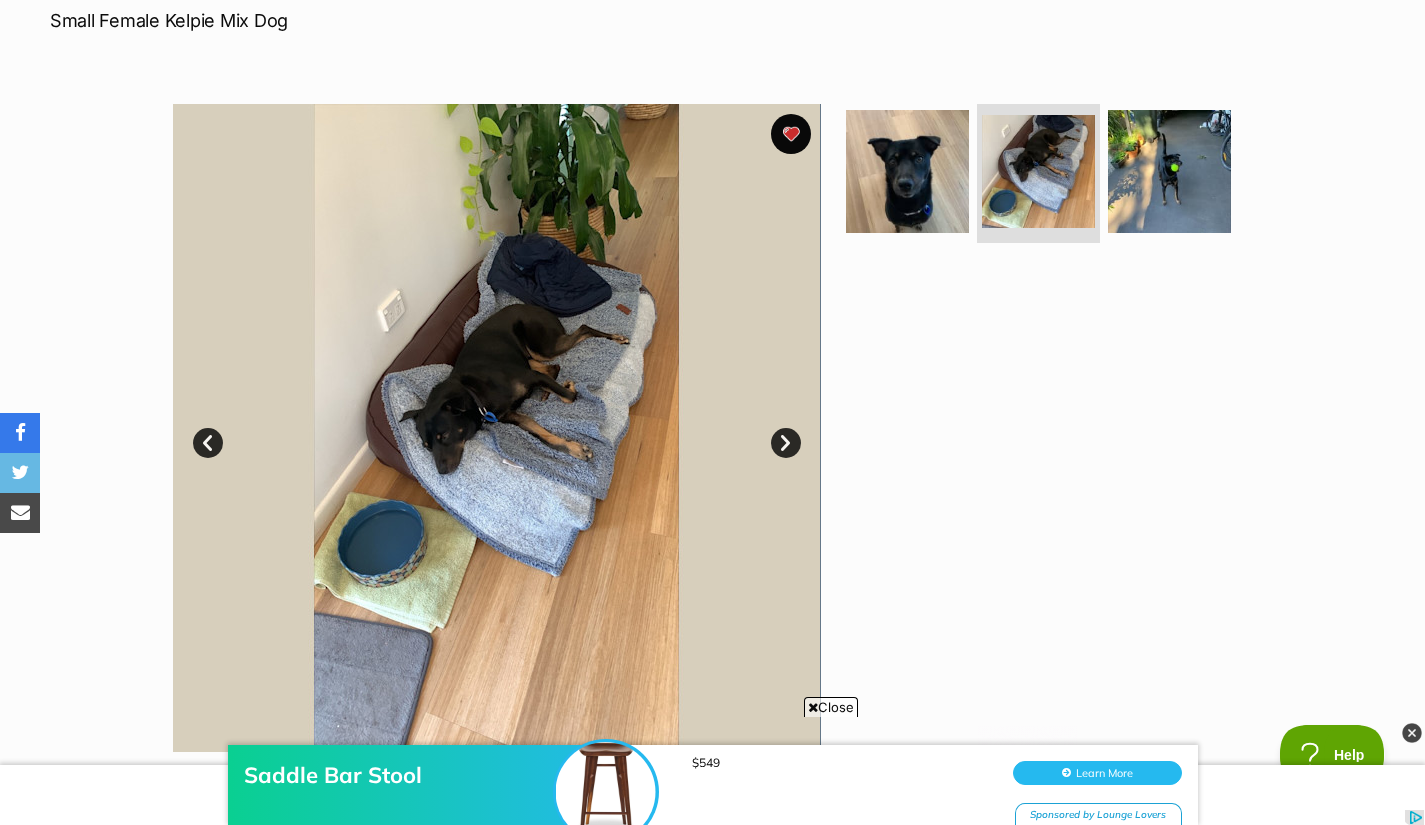 click on "Next" at bounding box center [786, 443] 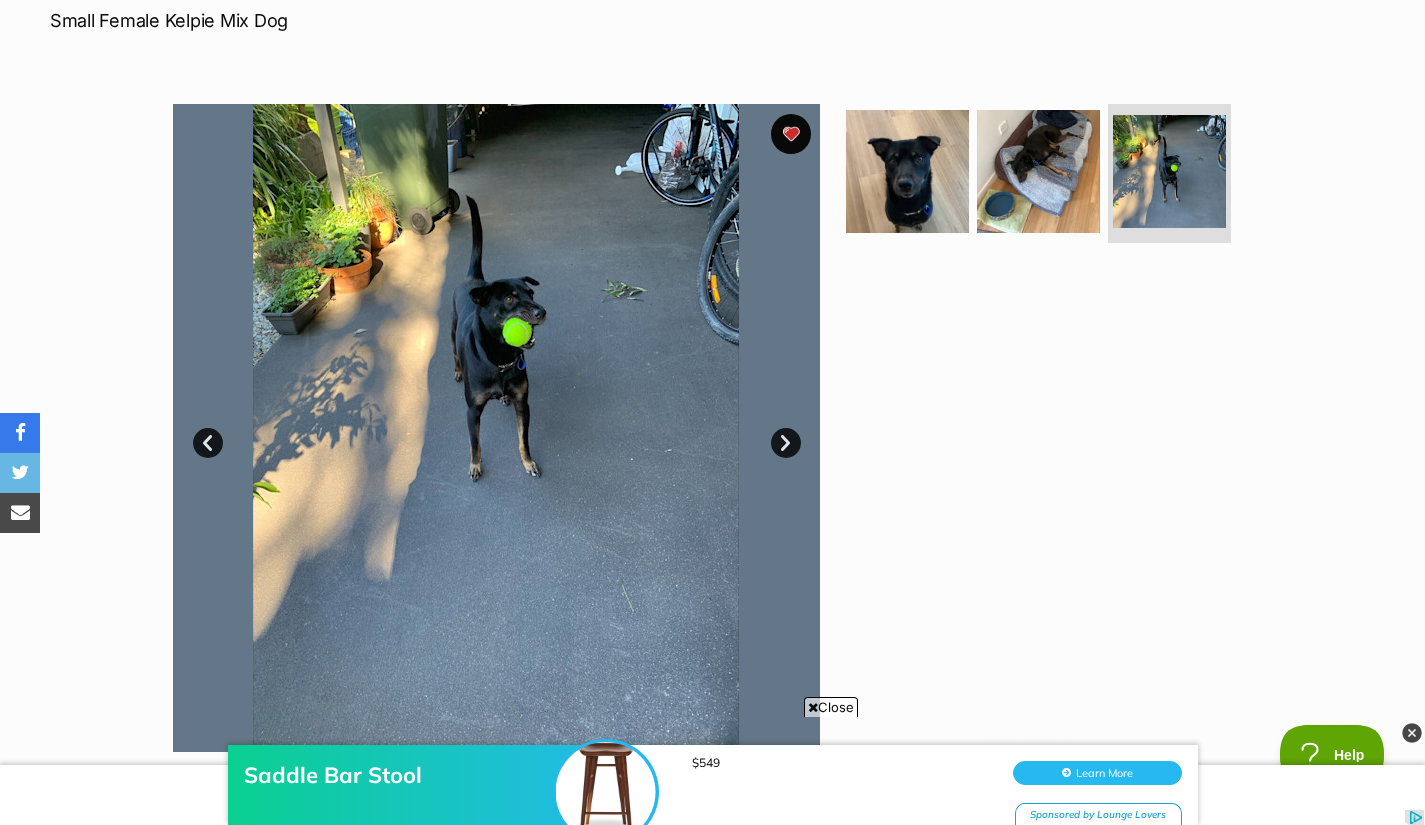 click on "Prev" at bounding box center [208, 443] 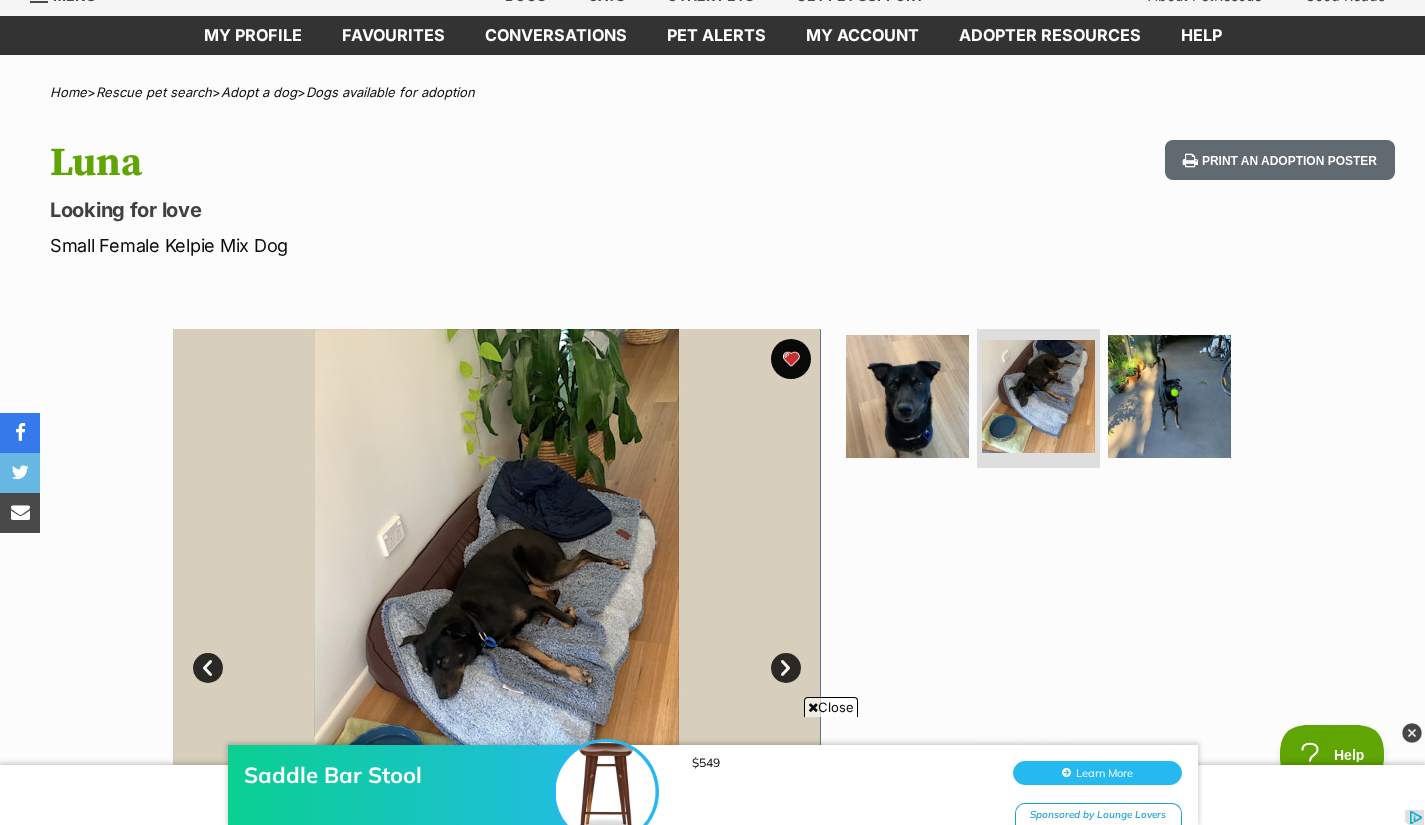 scroll, scrollTop: 85, scrollLeft: 0, axis: vertical 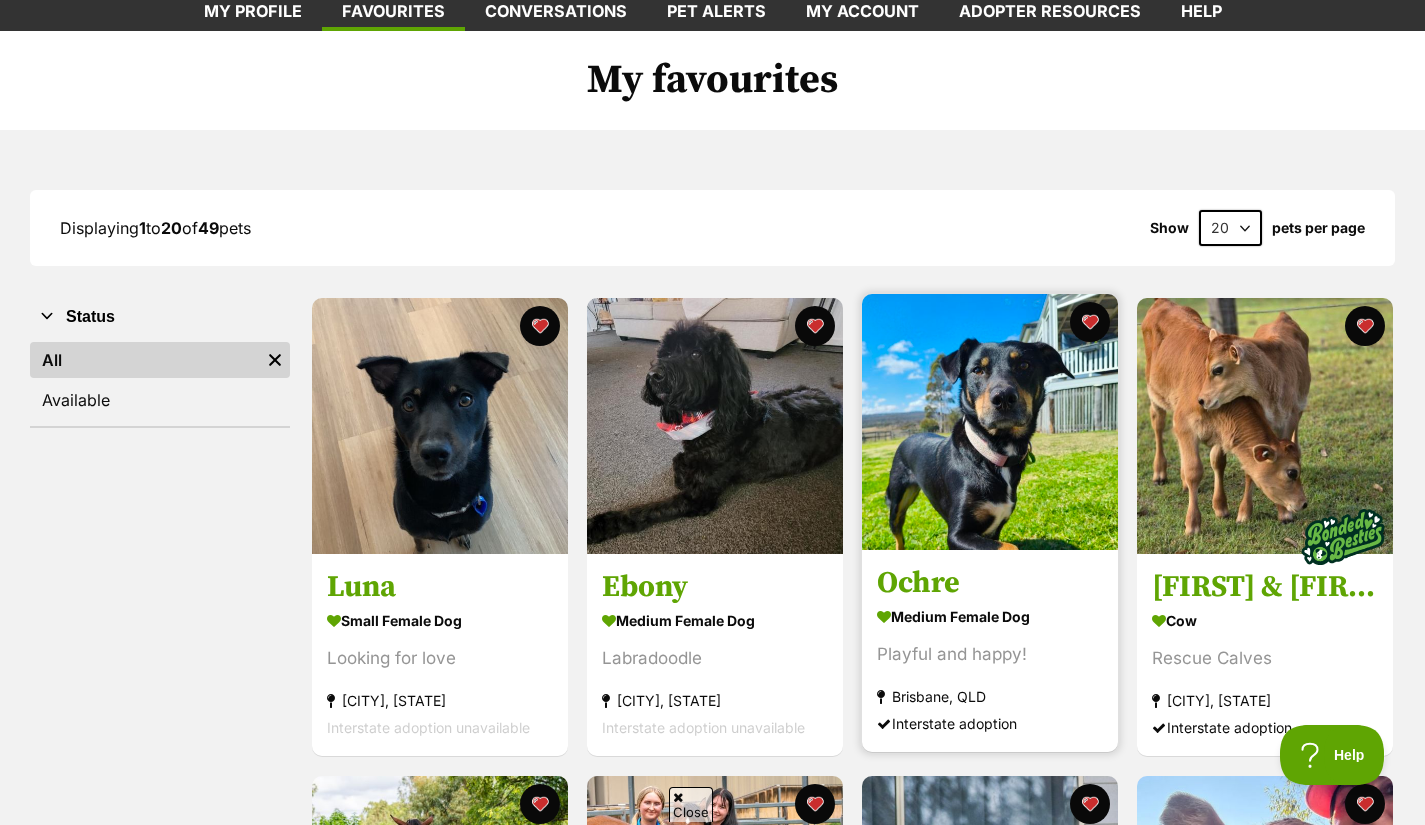 click at bounding box center (990, 422) 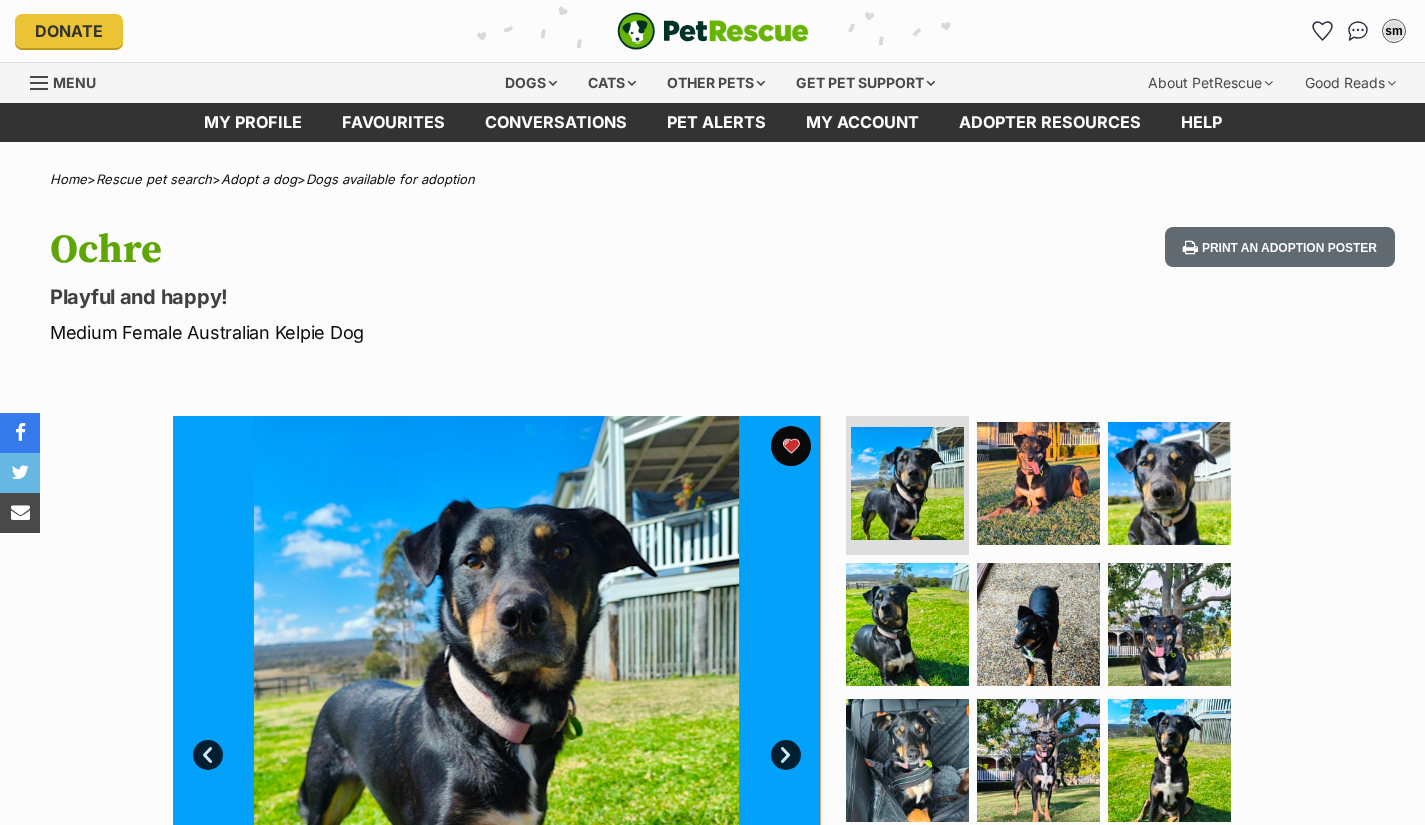 scroll, scrollTop: 0, scrollLeft: 0, axis: both 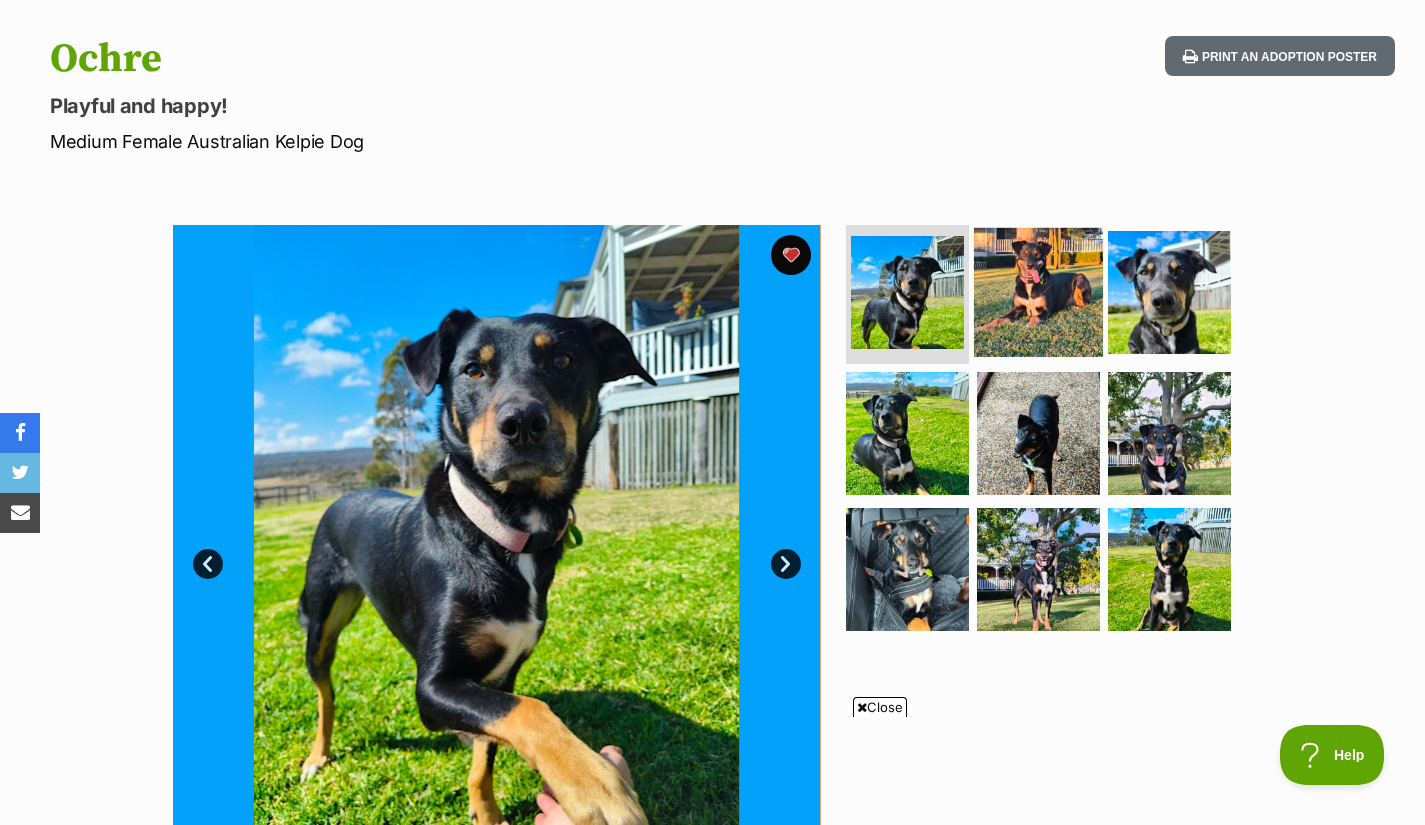 click at bounding box center (1038, 291) 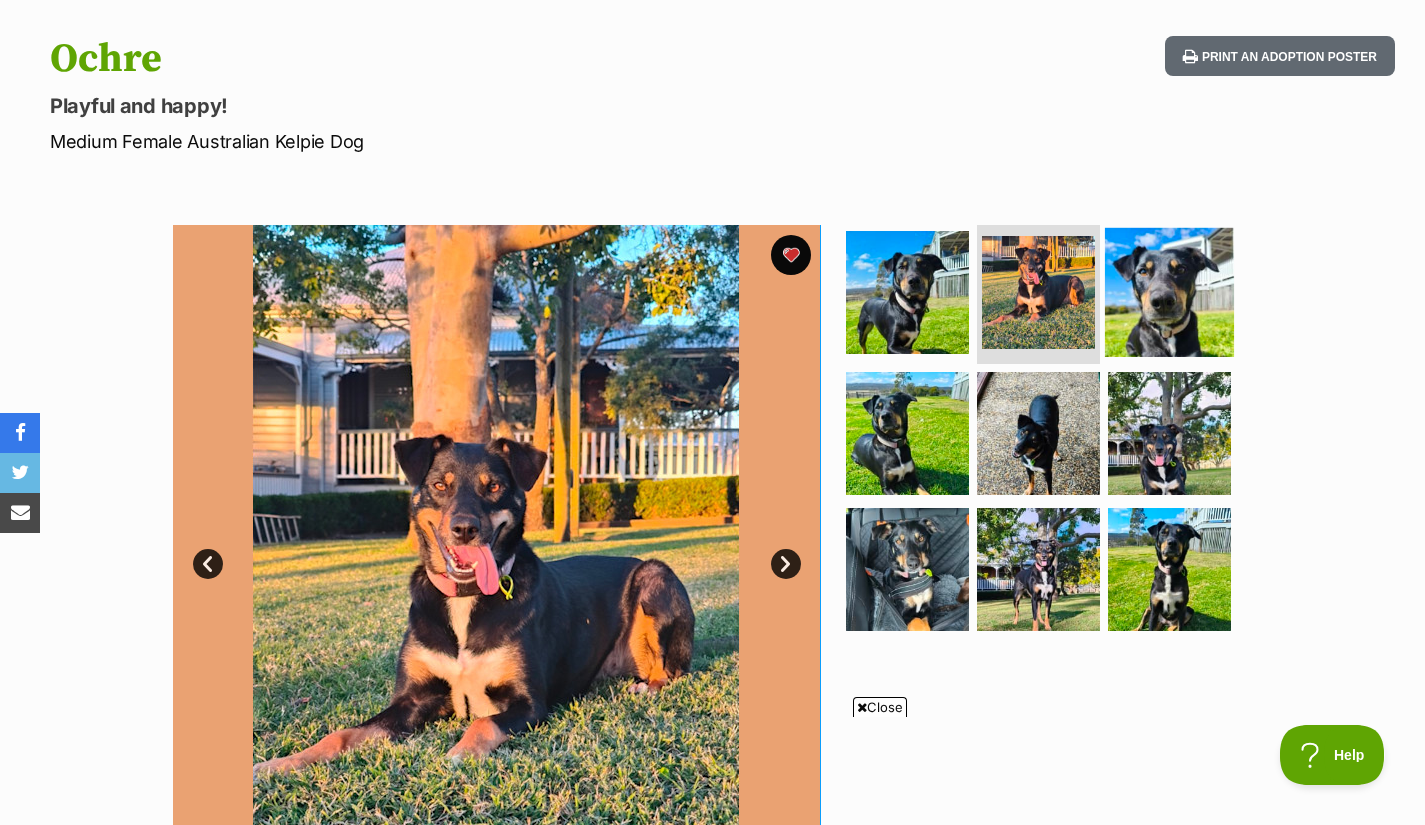 click at bounding box center (1169, 291) 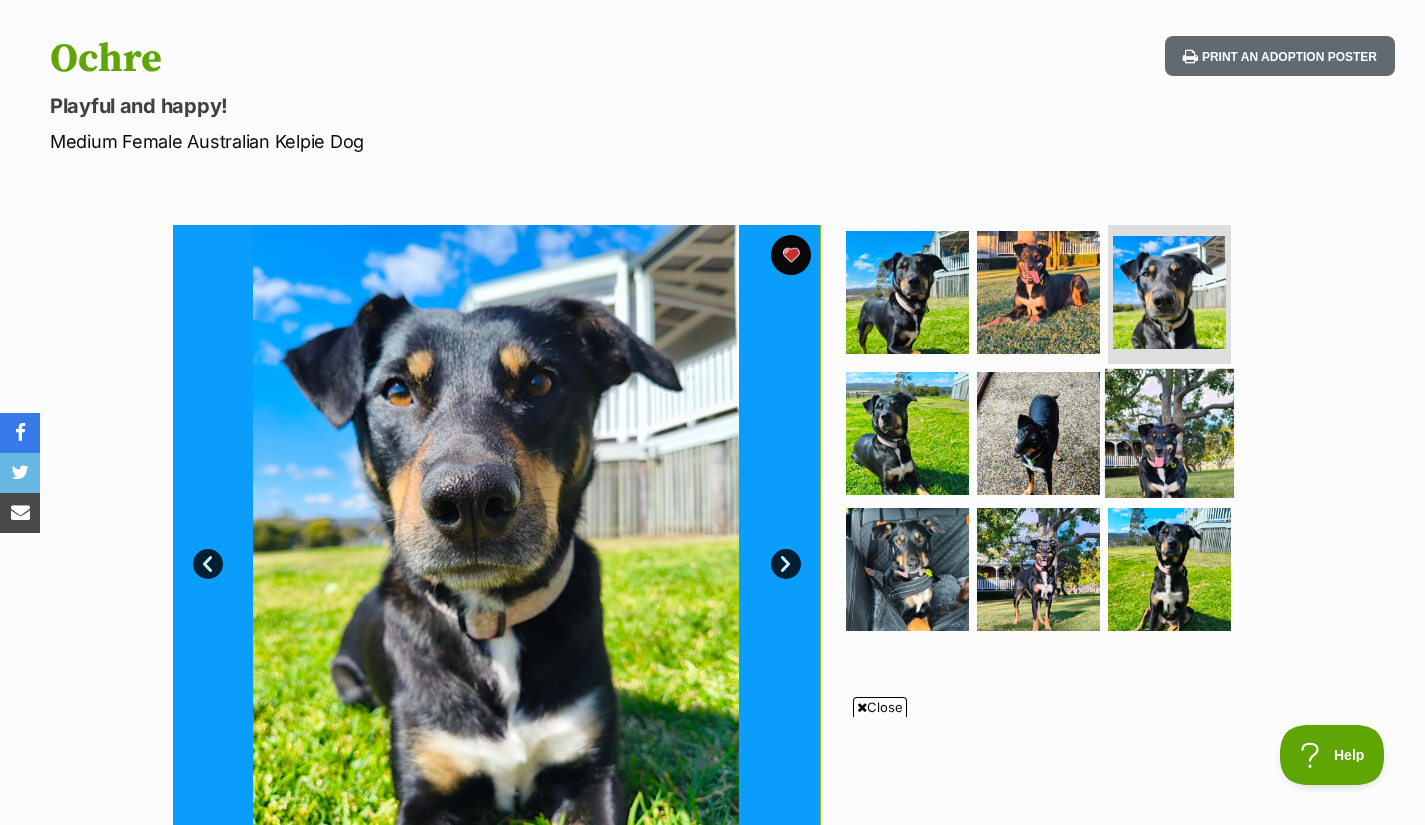 click at bounding box center (1169, 433) 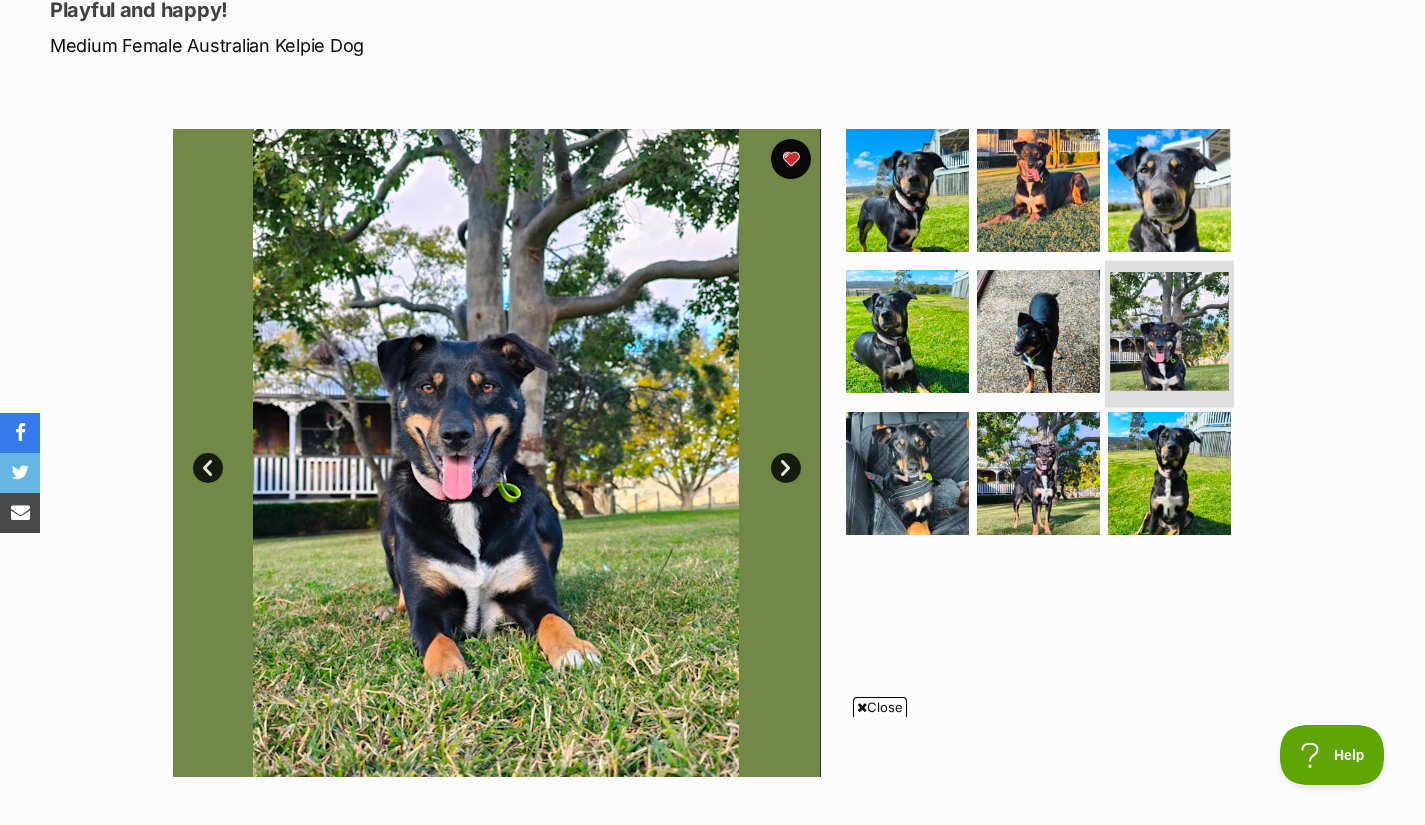 scroll, scrollTop: 285, scrollLeft: 0, axis: vertical 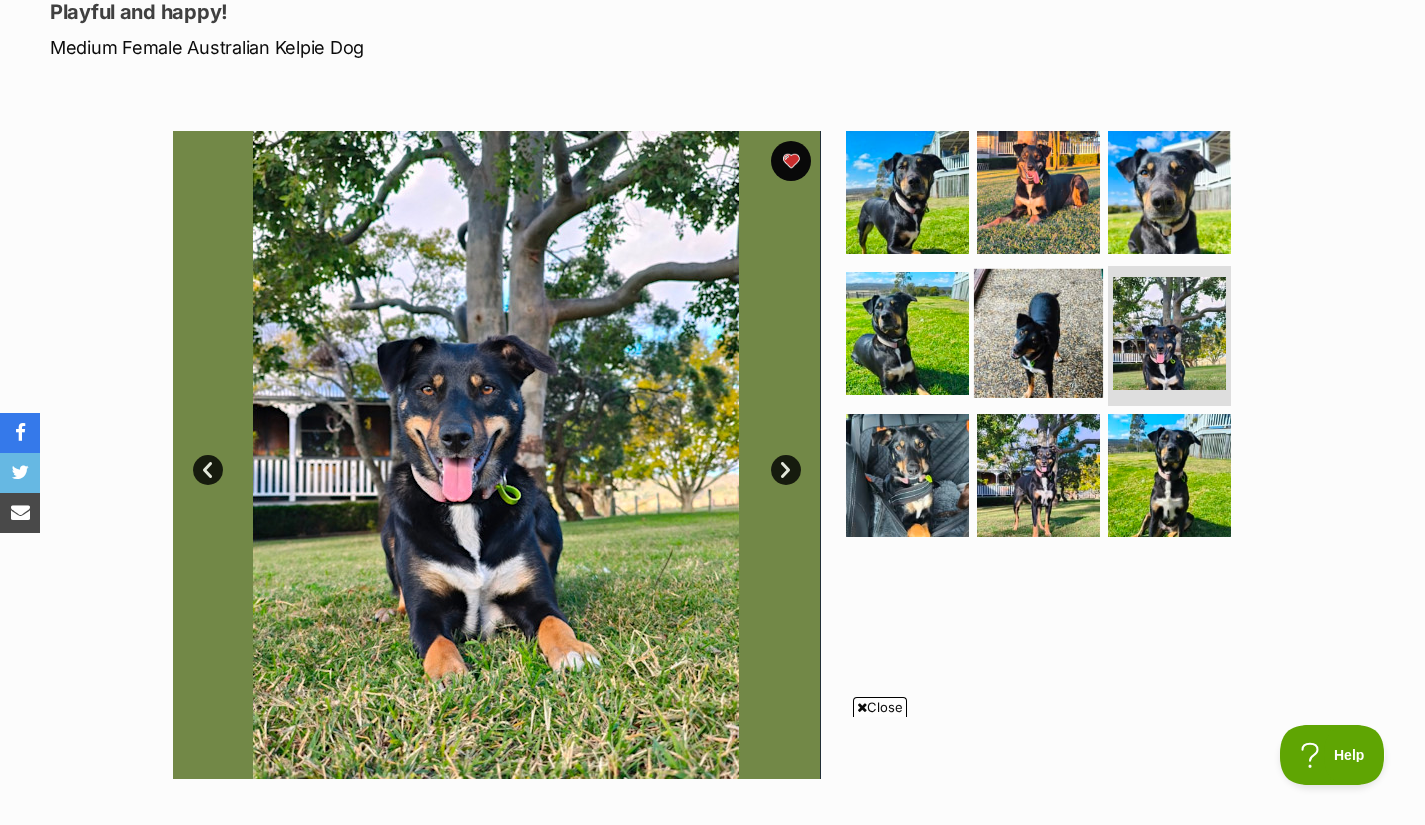 click at bounding box center (1038, 333) 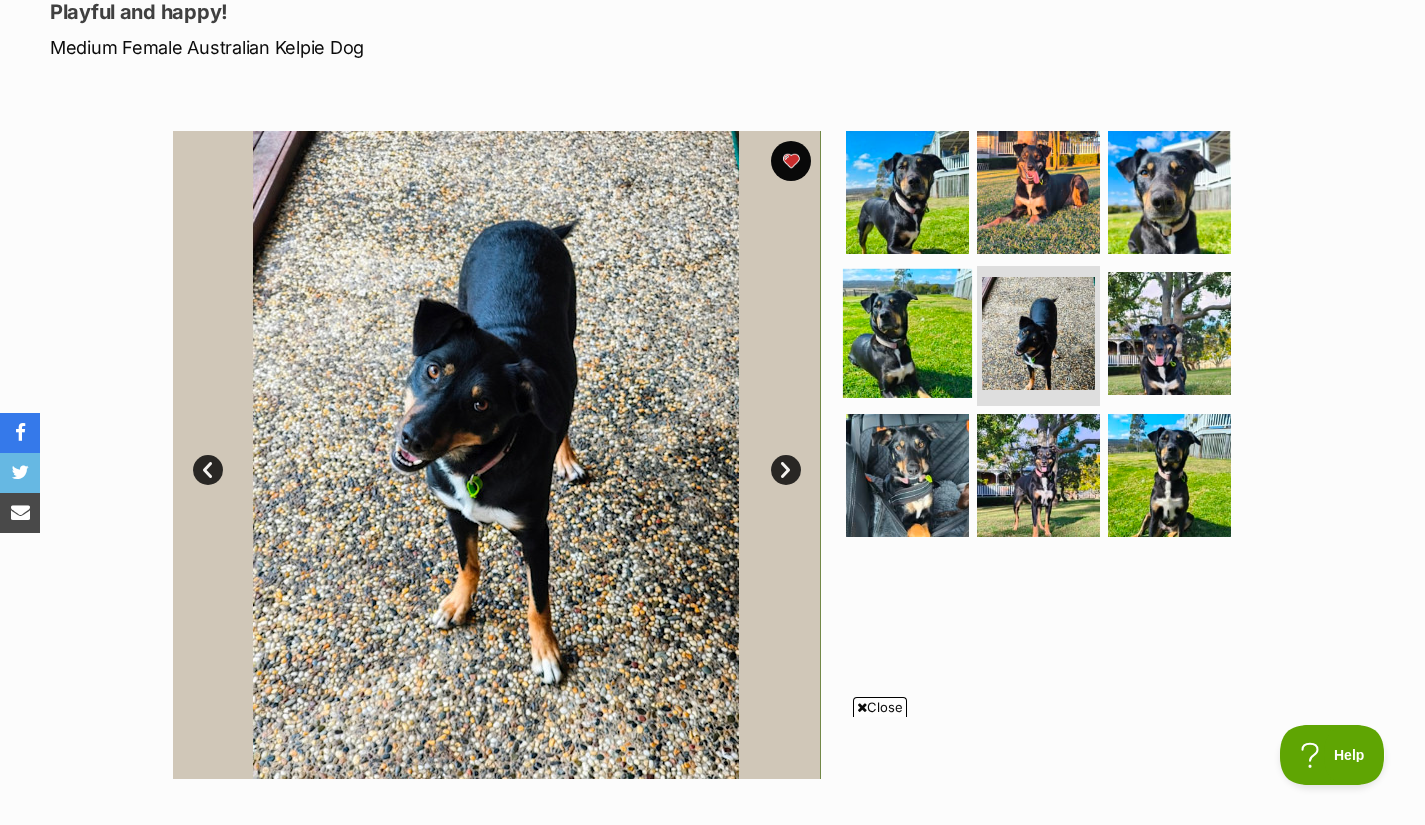 click at bounding box center [907, 333] 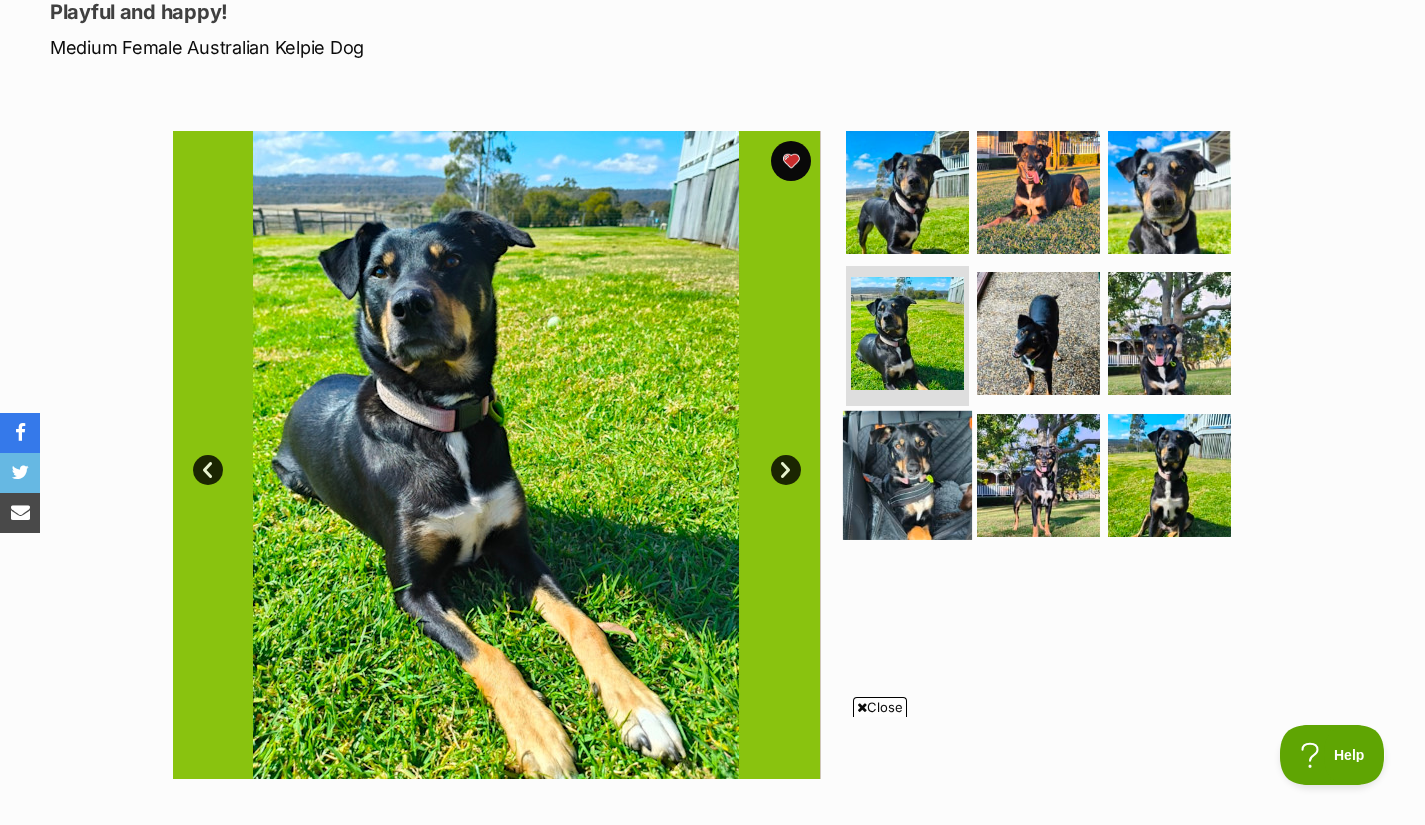 click at bounding box center (907, 475) 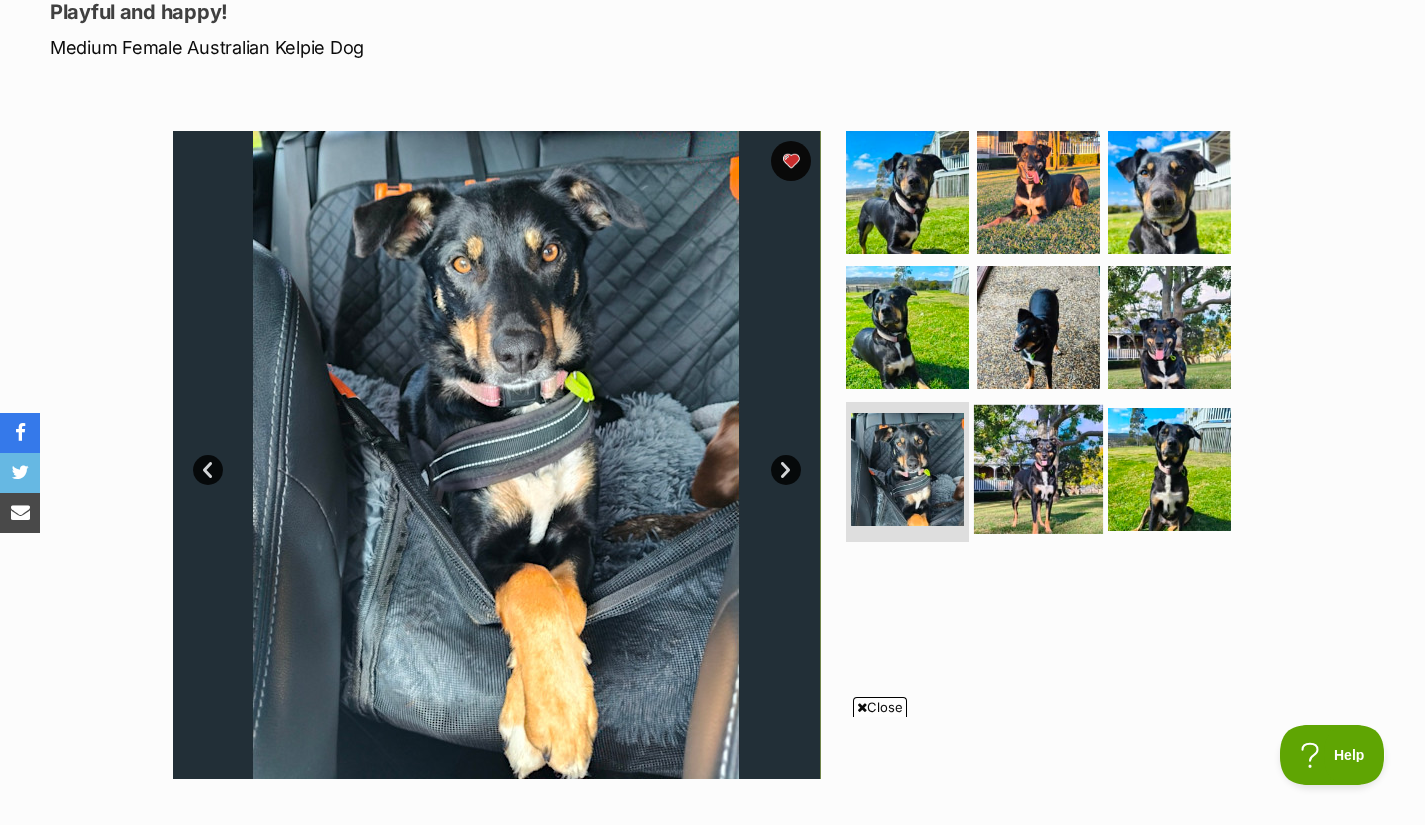 click at bounding box center [1038, 469] 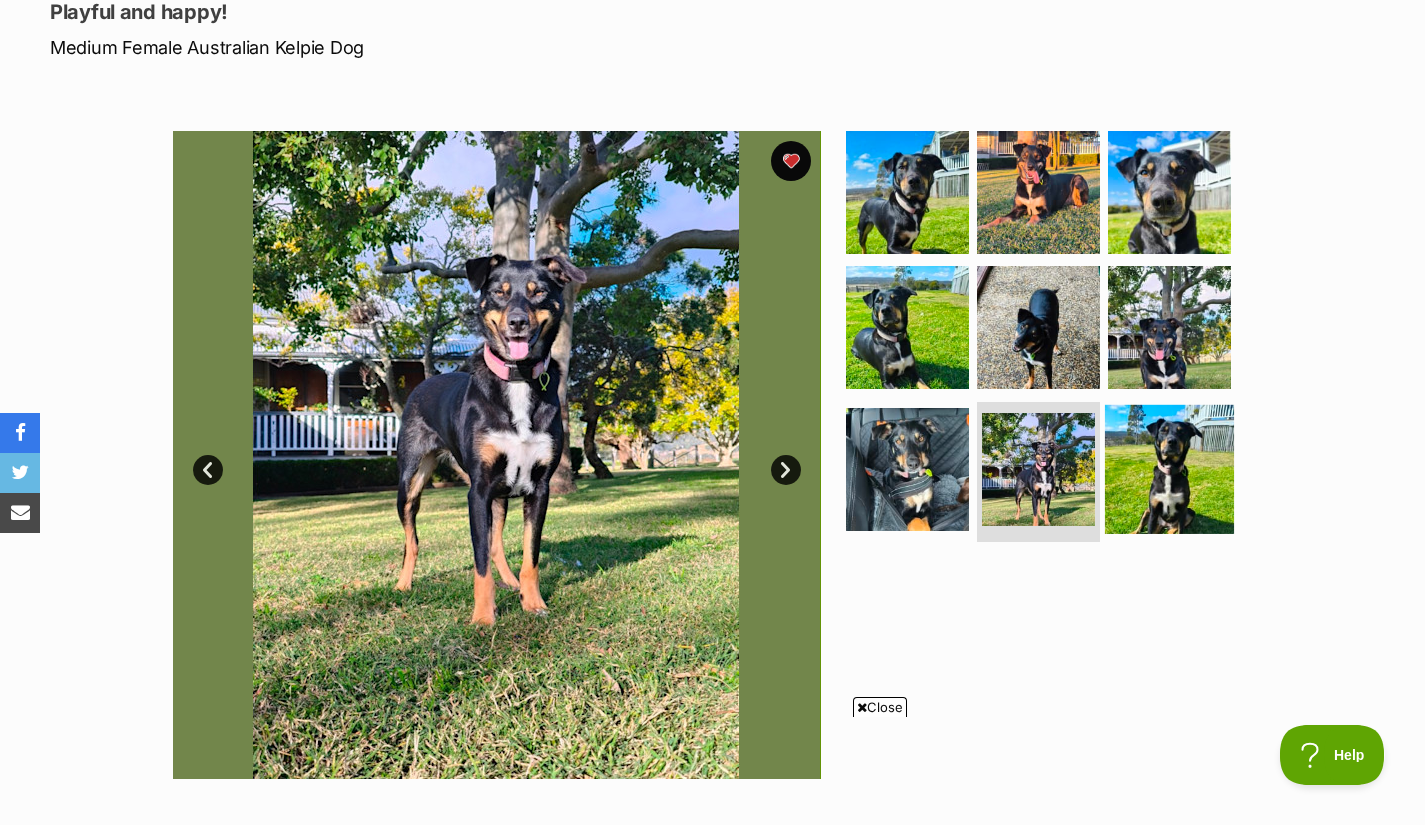click at bounding box center [1169, 469] 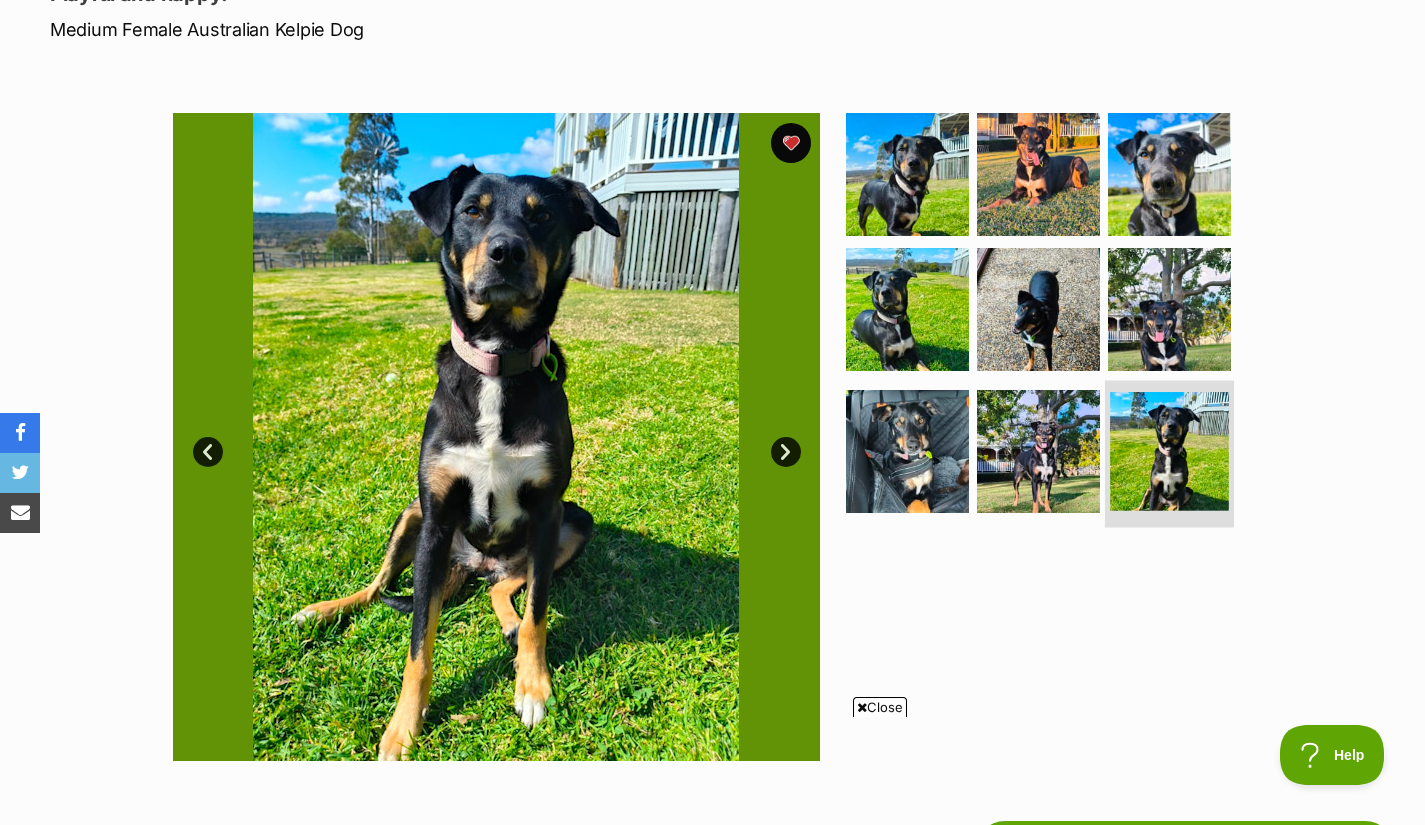scroll, scrollTop: 294, scrollLeft: 0, axis: vertical 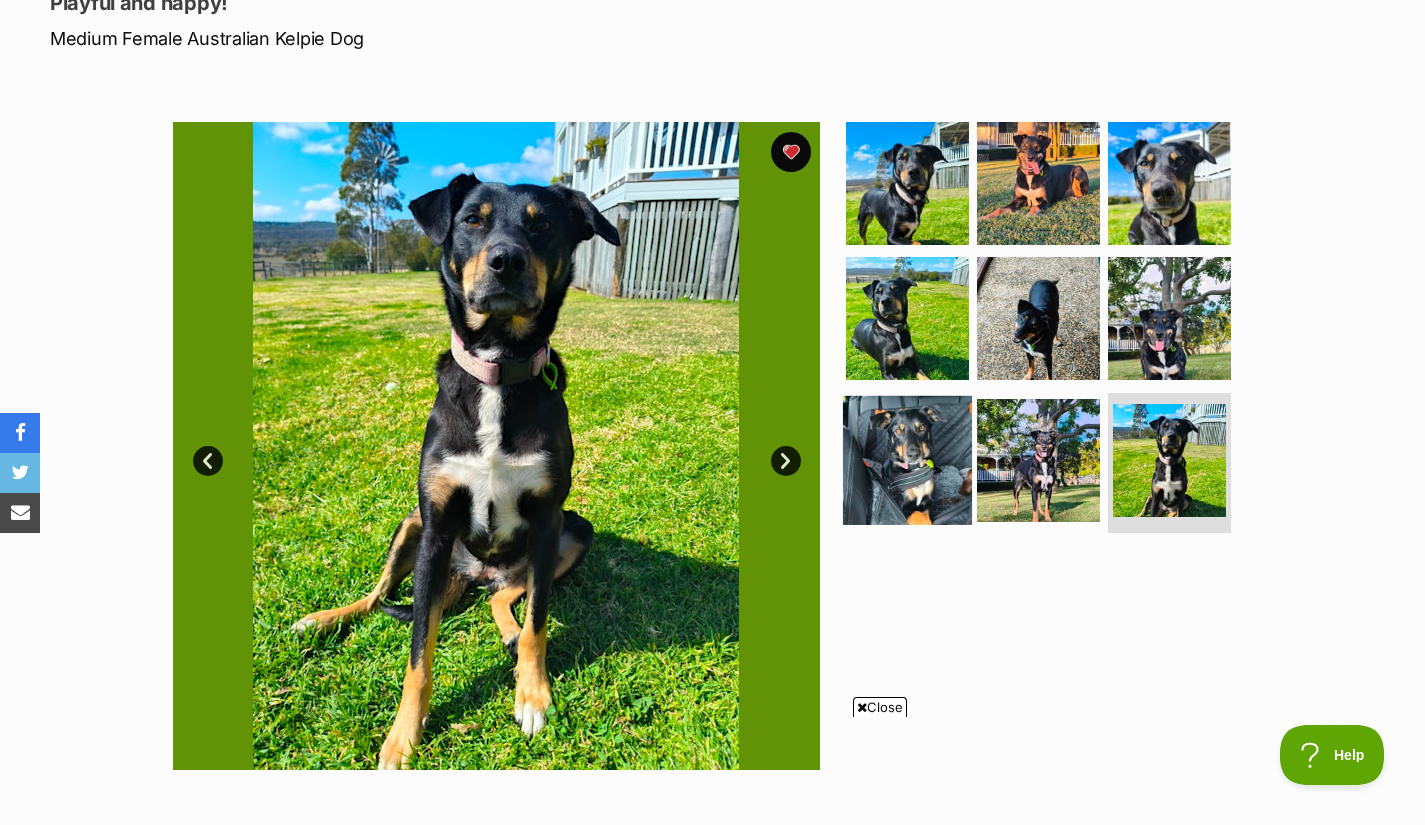 click at bounding box center [907, 460] 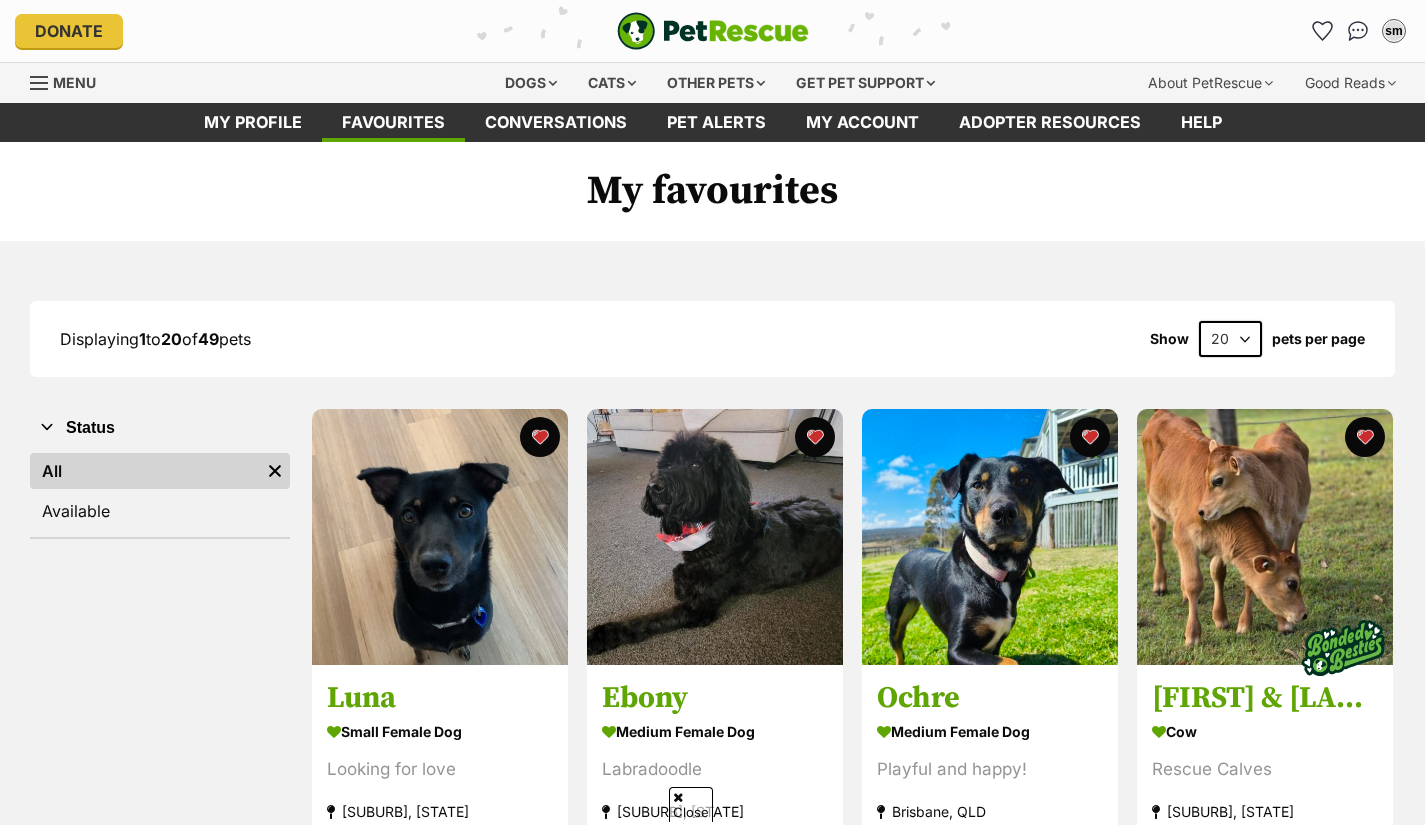 scroll, scrollTop: 111, scrollLeft: 0, axis: vertical 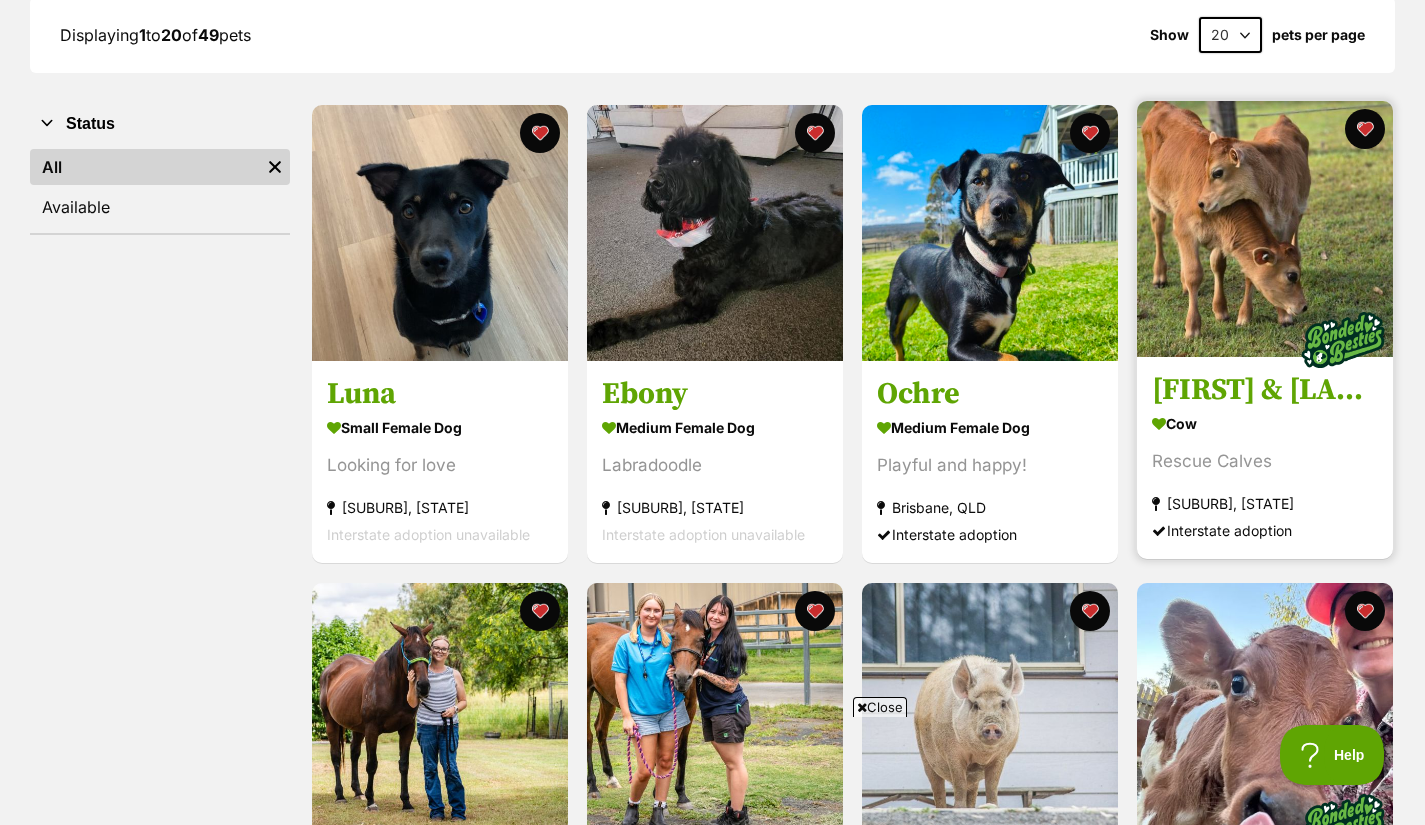 click at bounding box center [1265, 229] 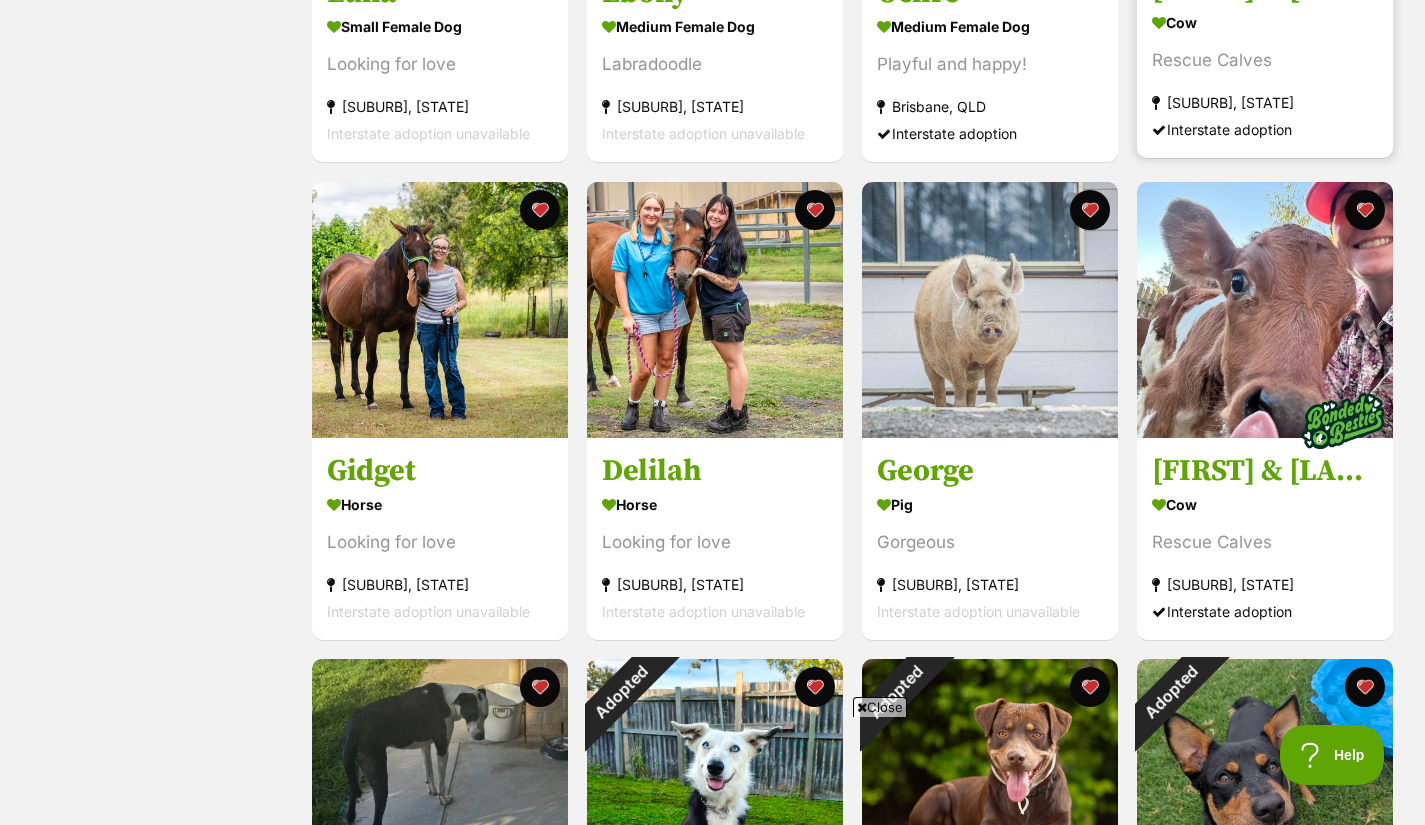 scroll, scrollTop: 706, scrollLeft: 0, axis: vertical 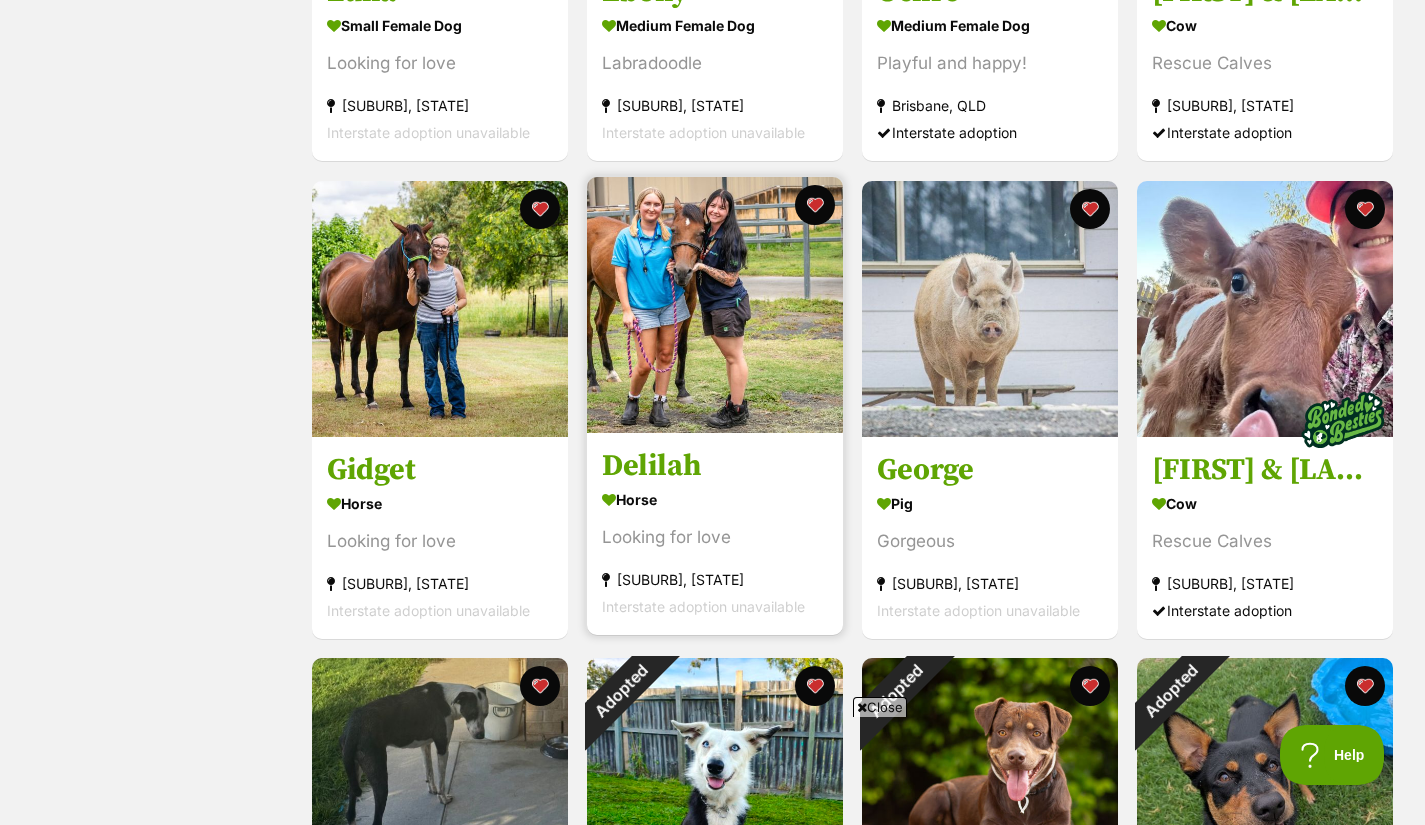 click at bounding box center (715, 305) 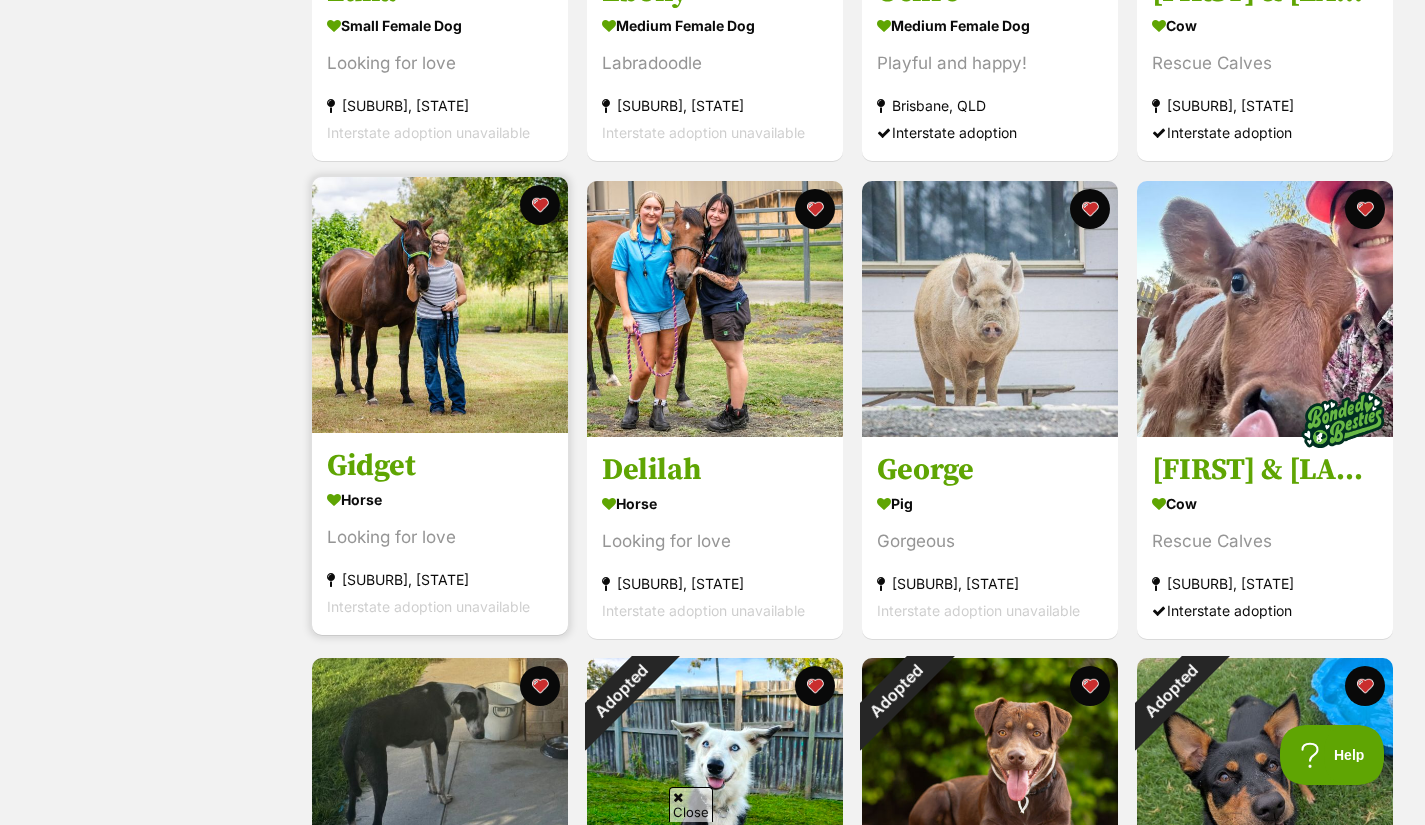 click at bounding box center (440, 305) 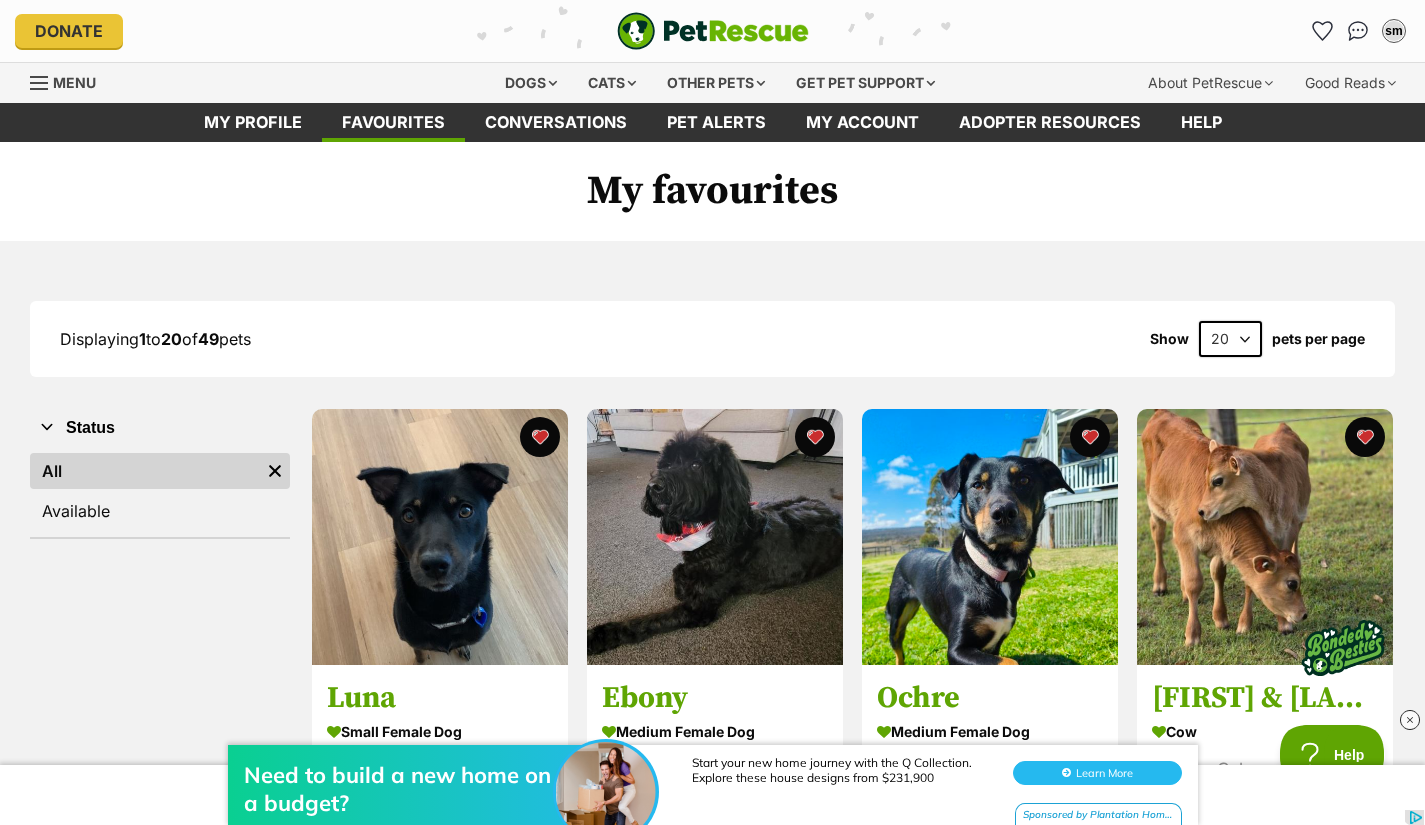 scroll, scrollTop: 0, scrollLeft: 0, axis: both 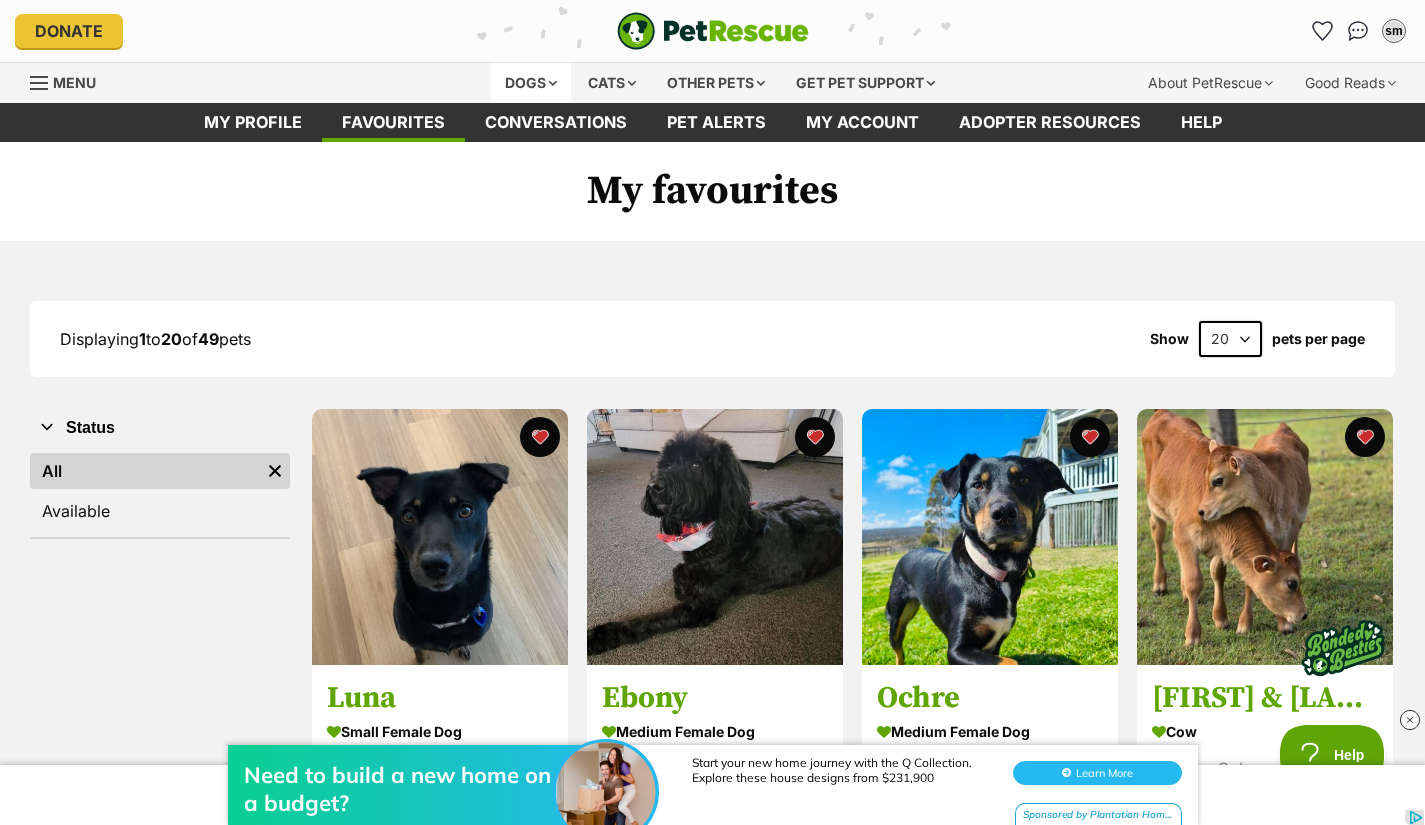 click on "Dogs" at bounding box center [531, 83] 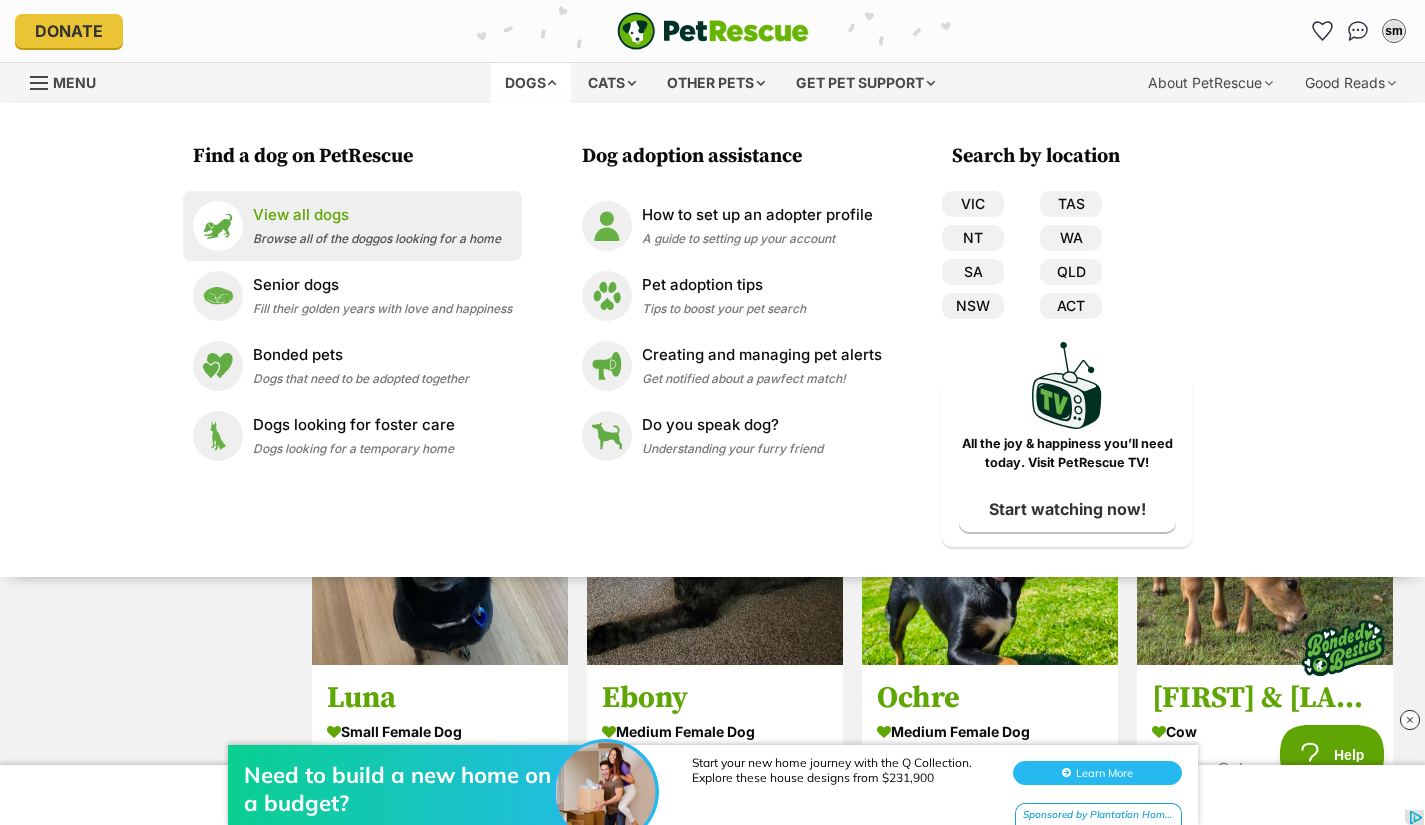 click on "Browse all of the doggos looking for a home" at bounding box center [377, 238] 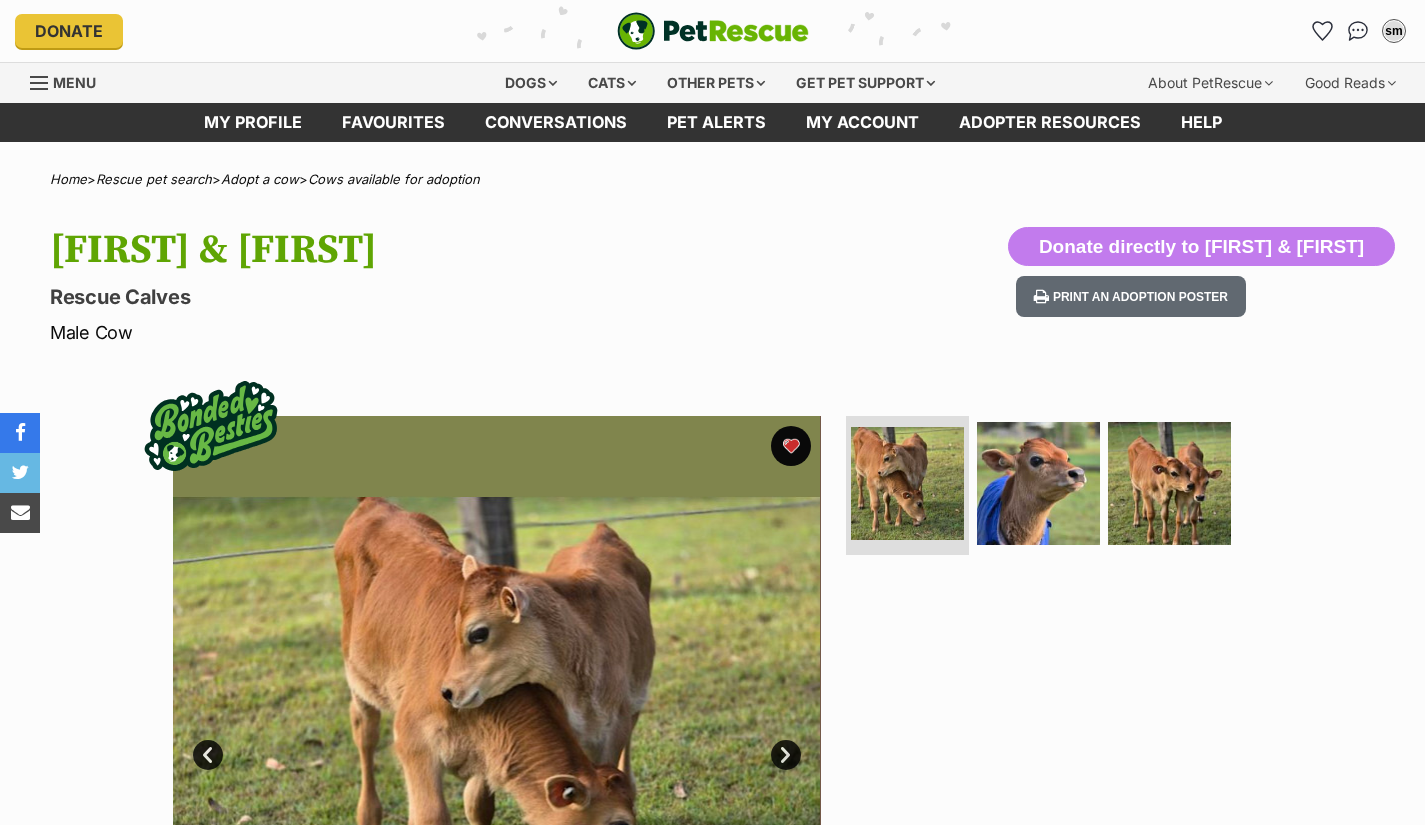 scroll, scrollTop: 0, scrollLeft: 0, axis: both 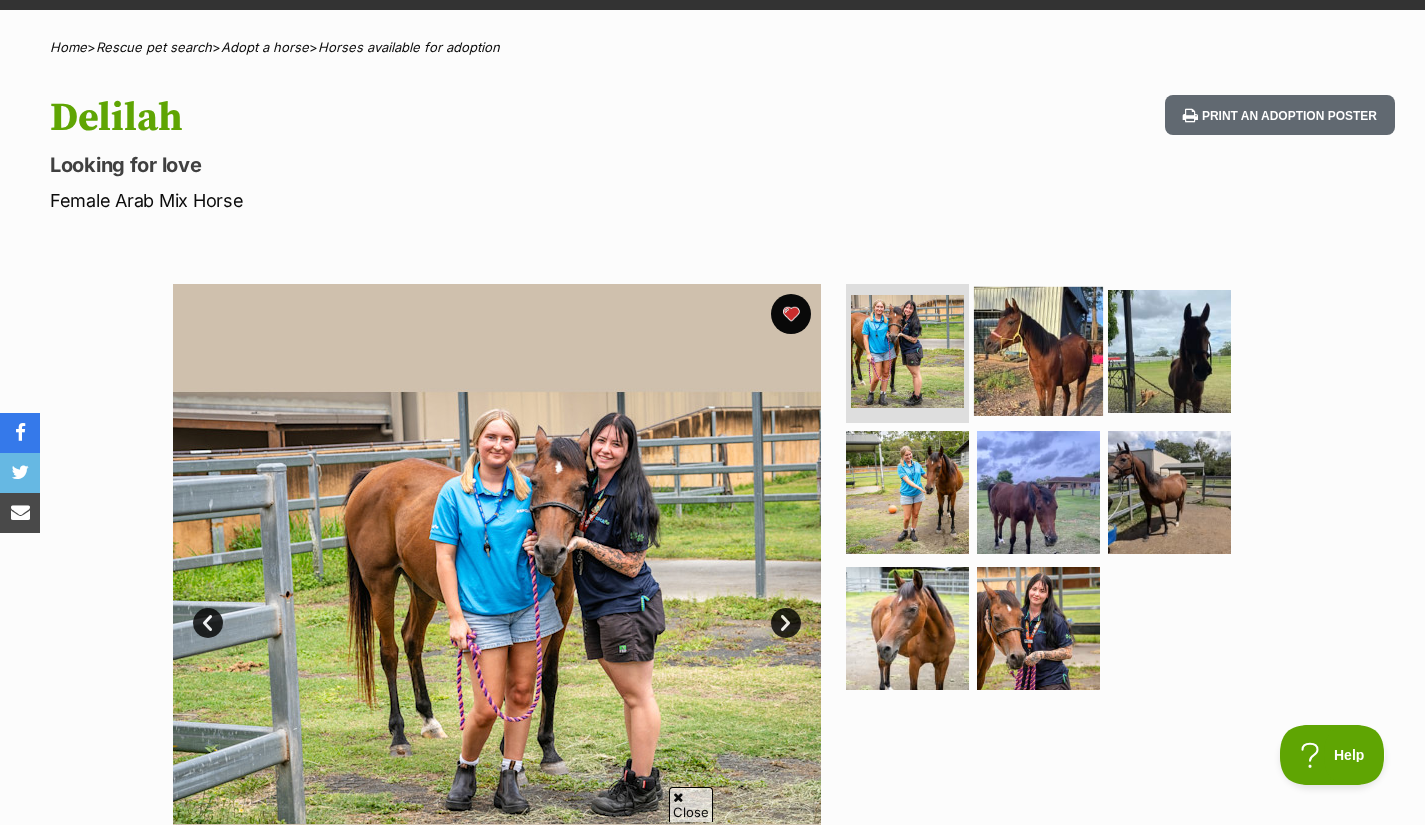 click at bounding box center (1038, 350) 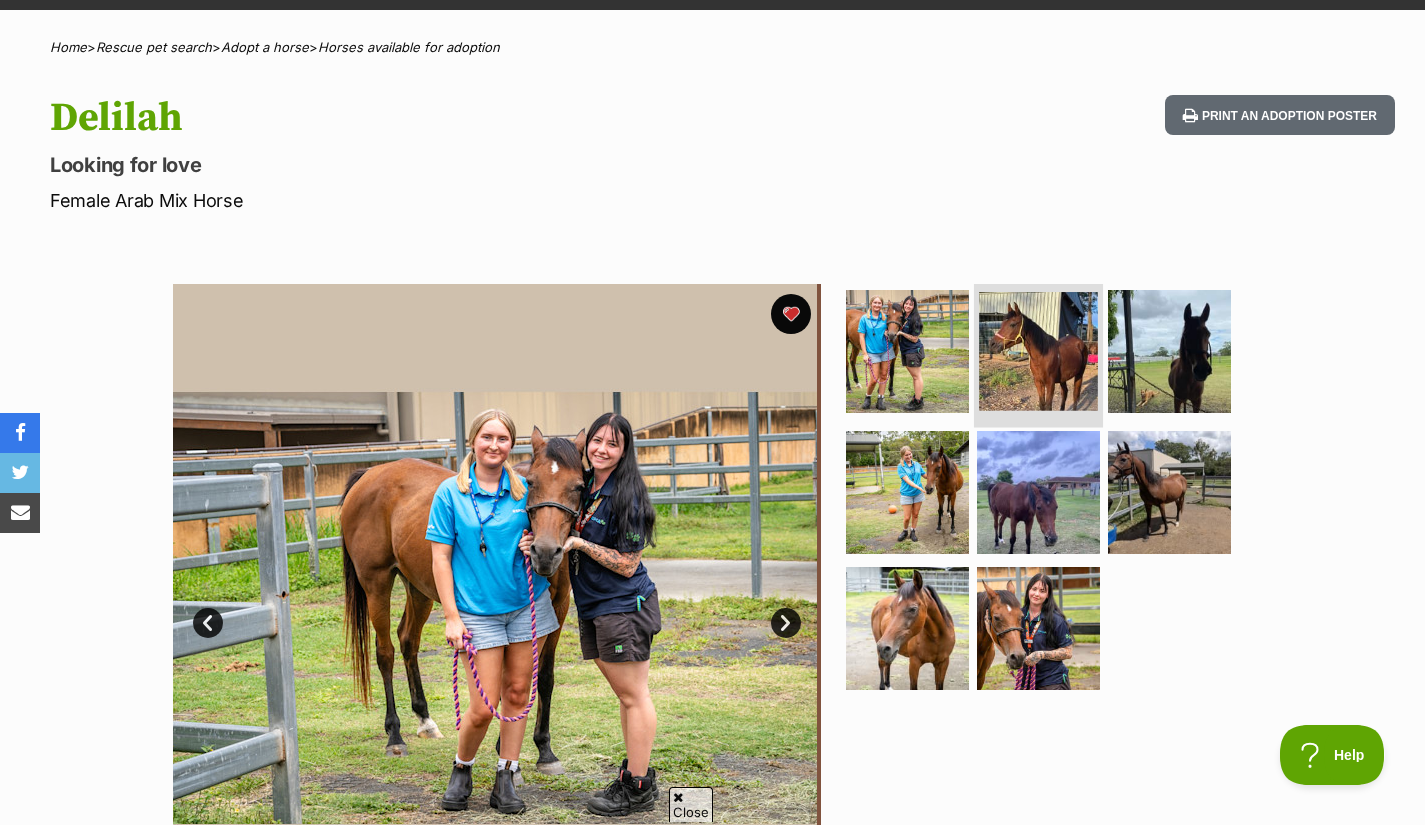 scroll, scrollTop: 0, scrollLeft: 0, axis: both 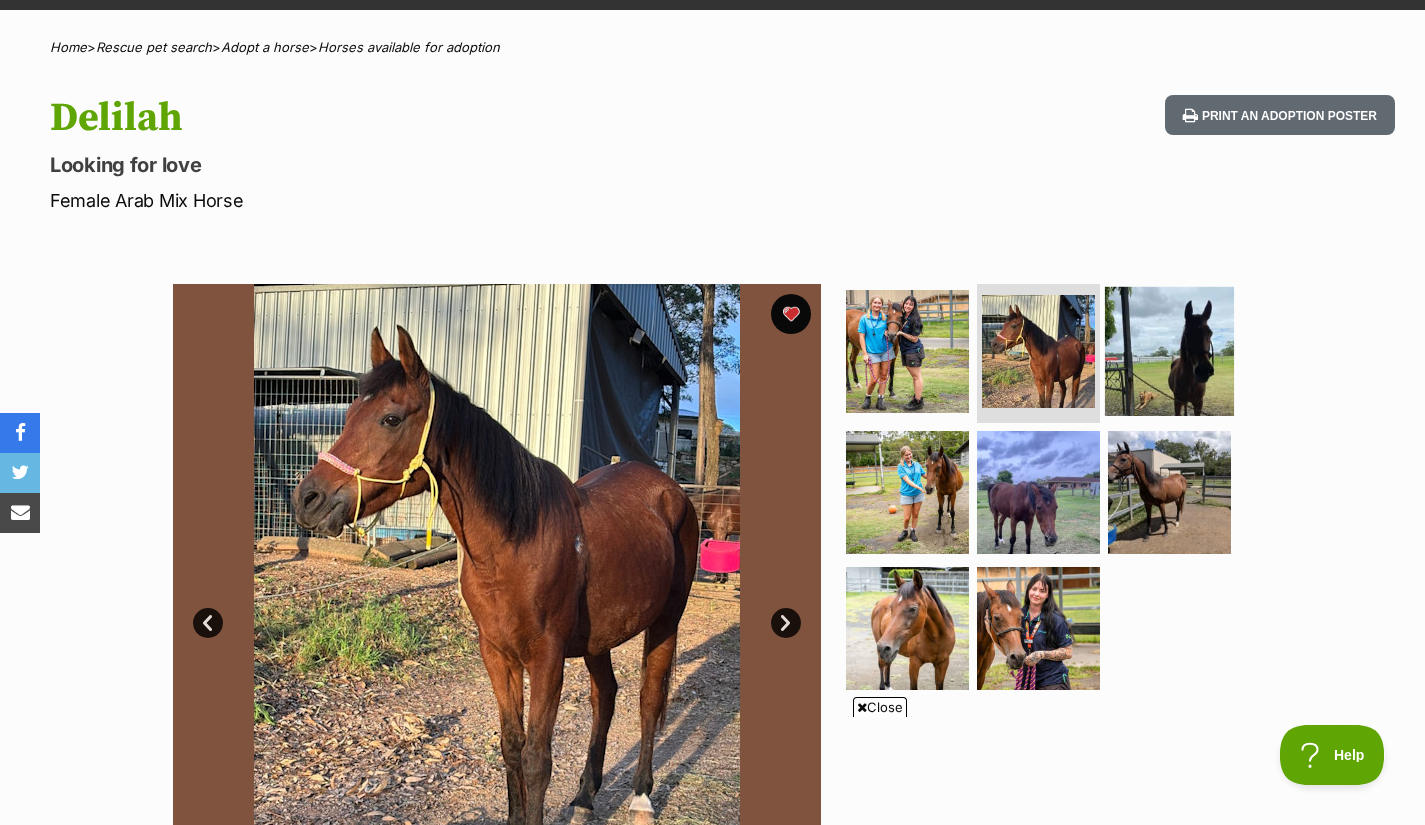 click at bounding box center (1169, 350) 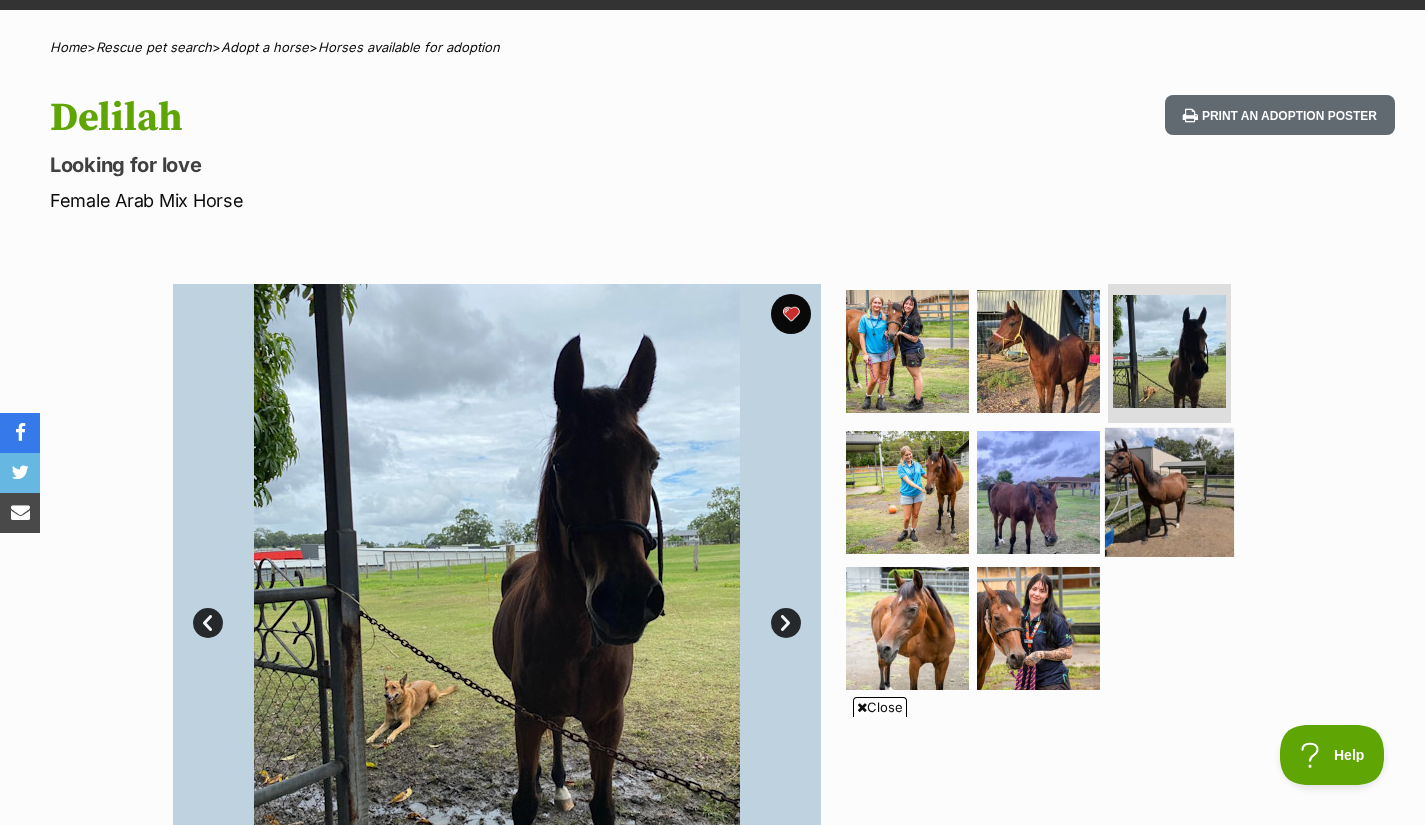 click at bounding box center [1169, 492] 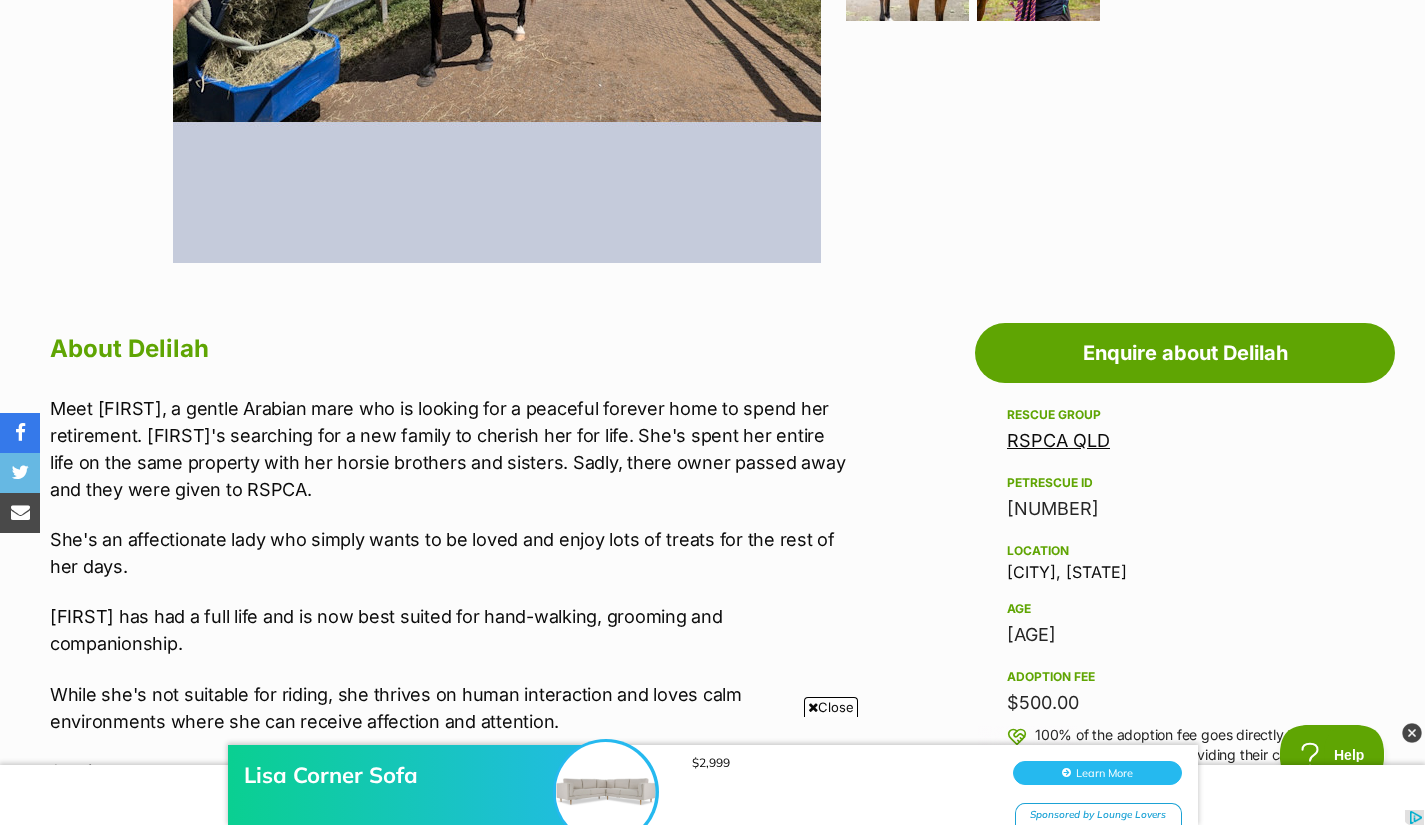 scroll, scrollTop: 792, scrollLeft: 0, axis: vertical 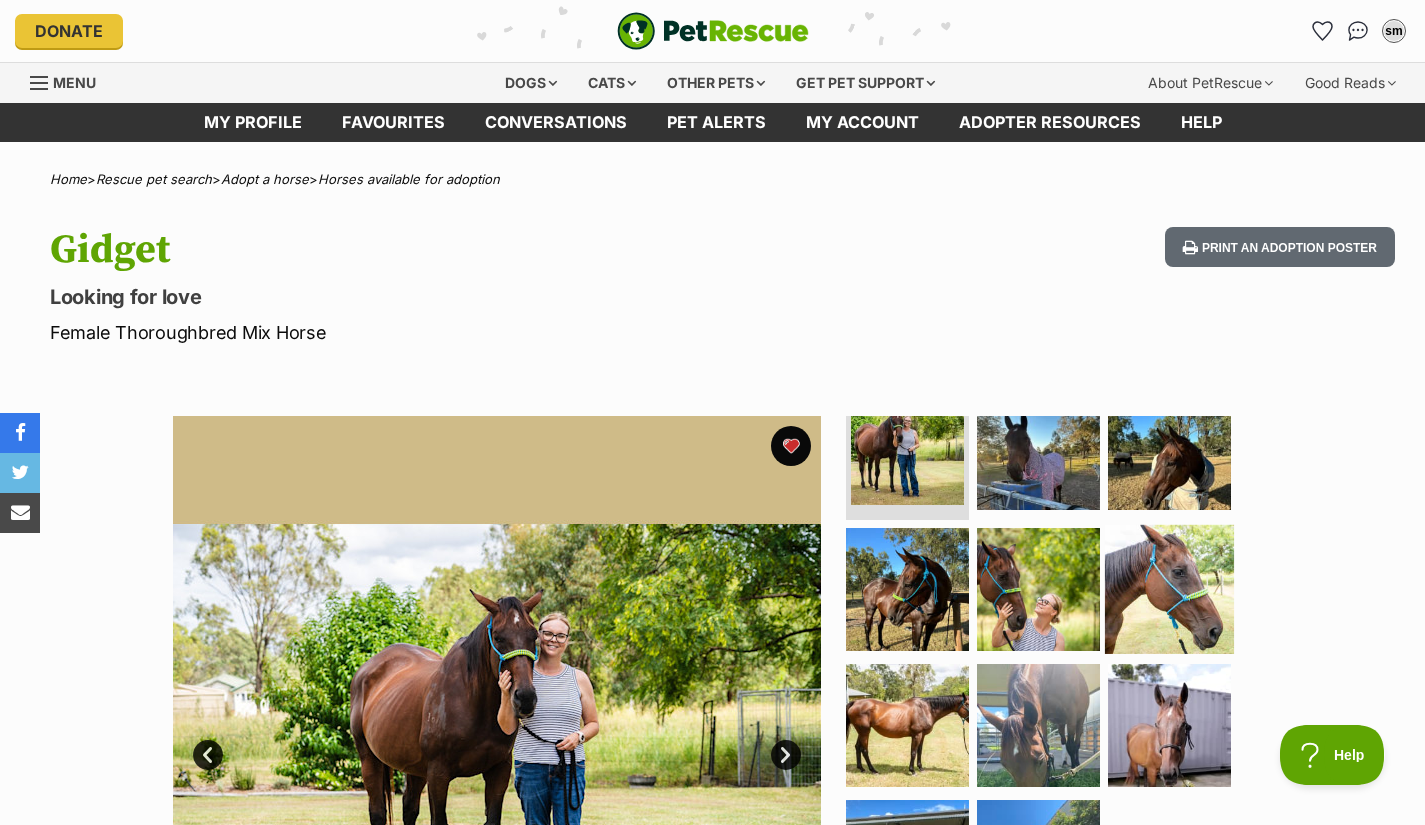 click at bounding box center (1169, 589) 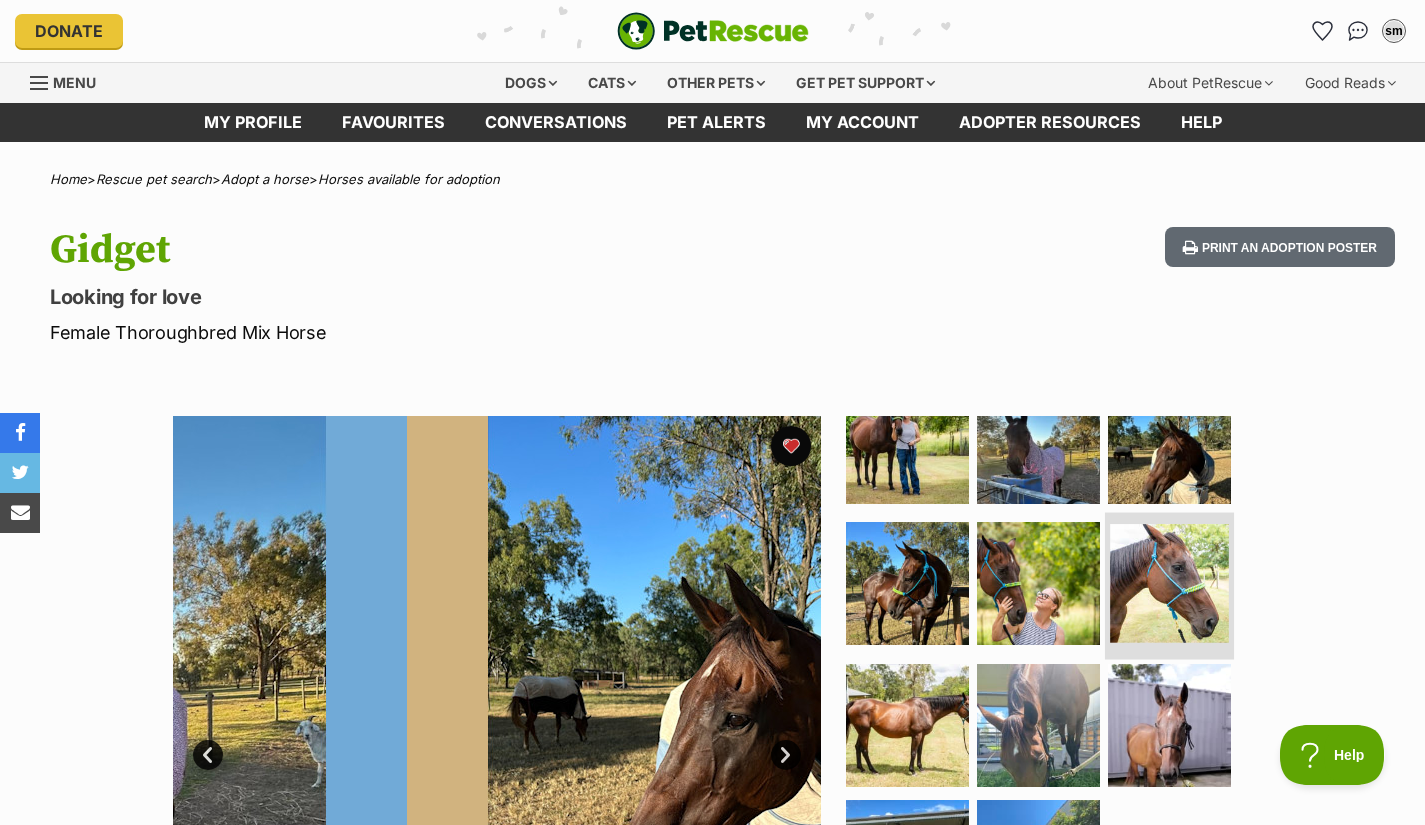 scroll, scrollTop: 0, scrollLeft: 0, axis: both 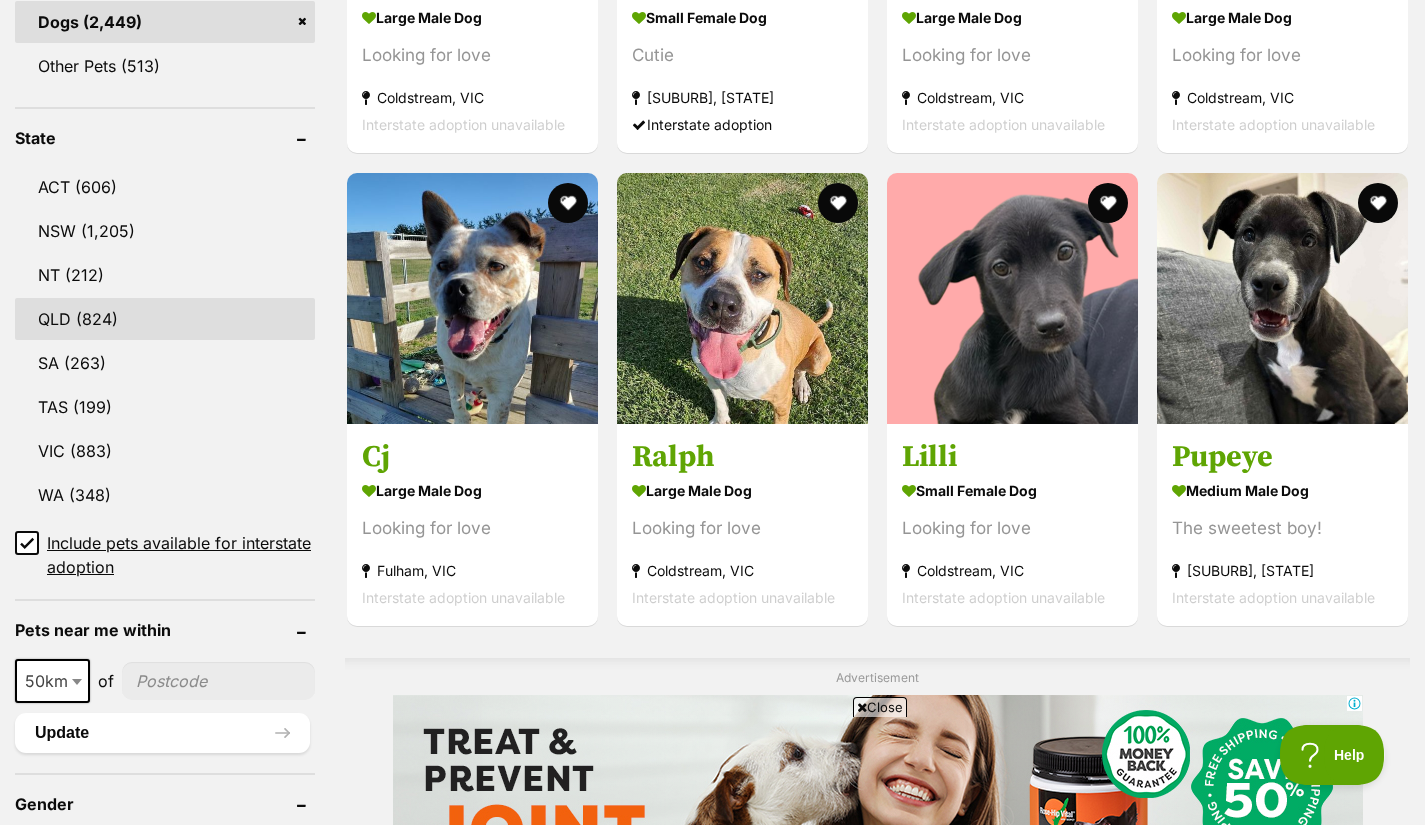 click on "QLD (824)" at bounding box center (165, 319) 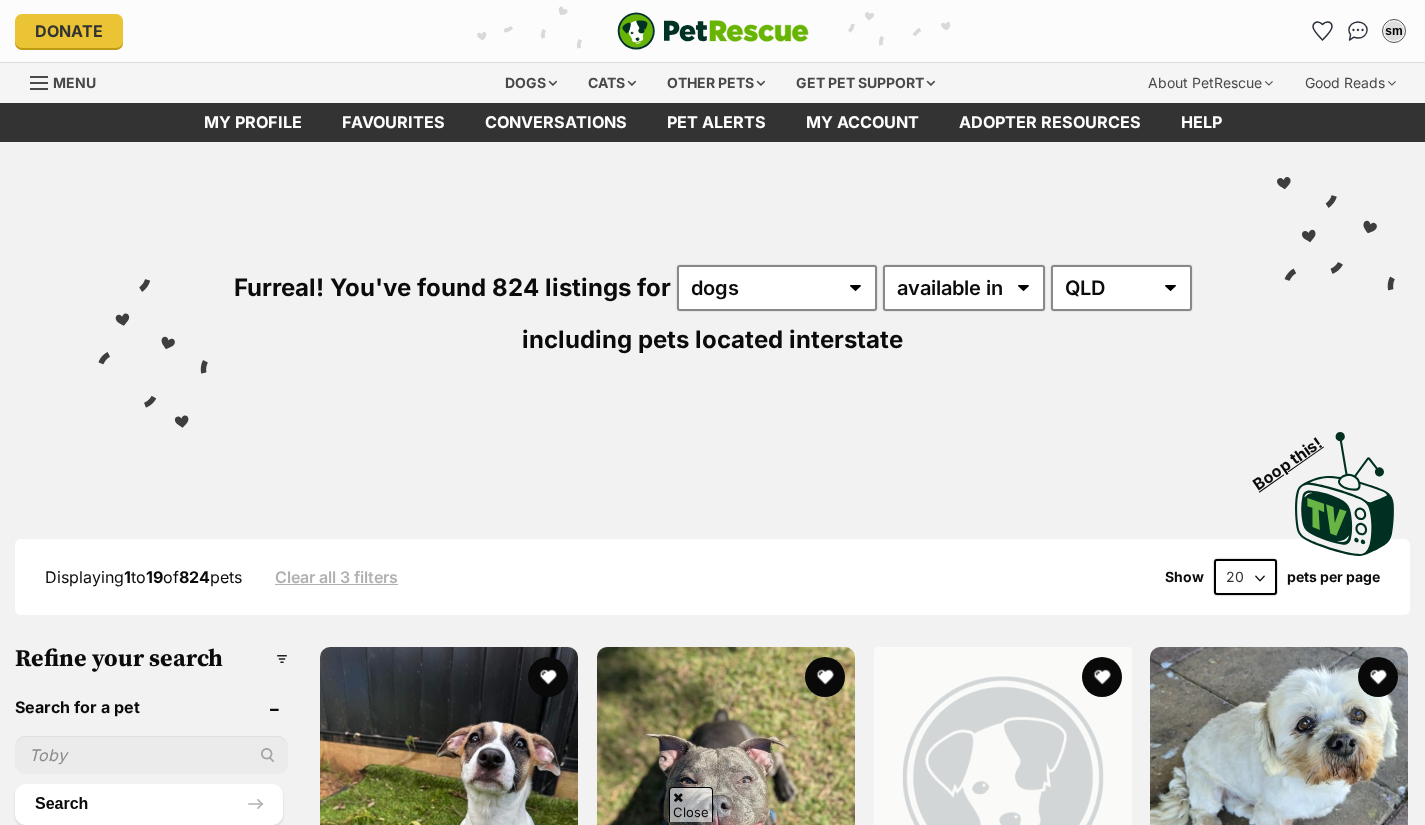 scroll, scrollTop: 617, scrollLeft: 0, axis: vertical 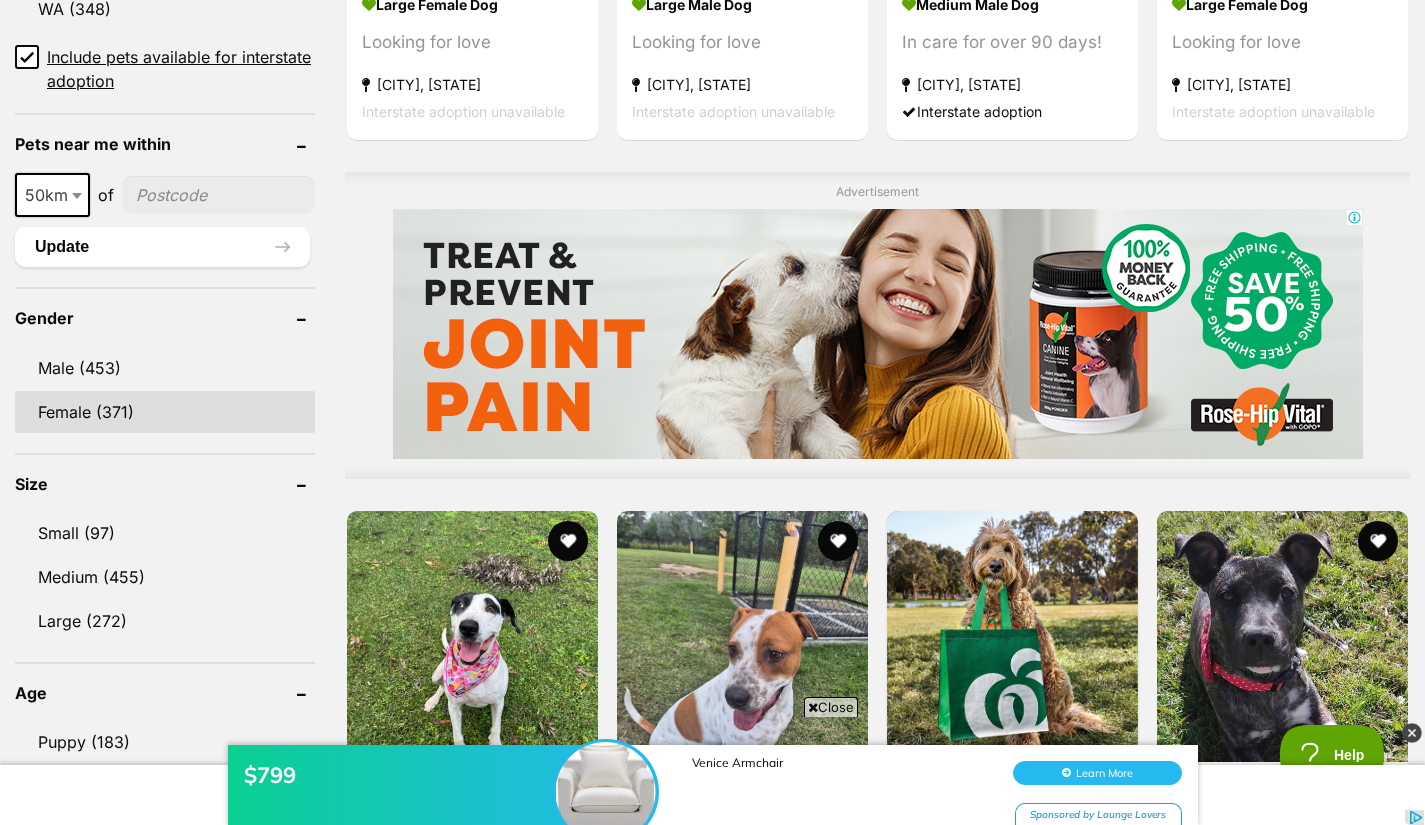 click on "Female (371)" at bounding box center (165, 412) 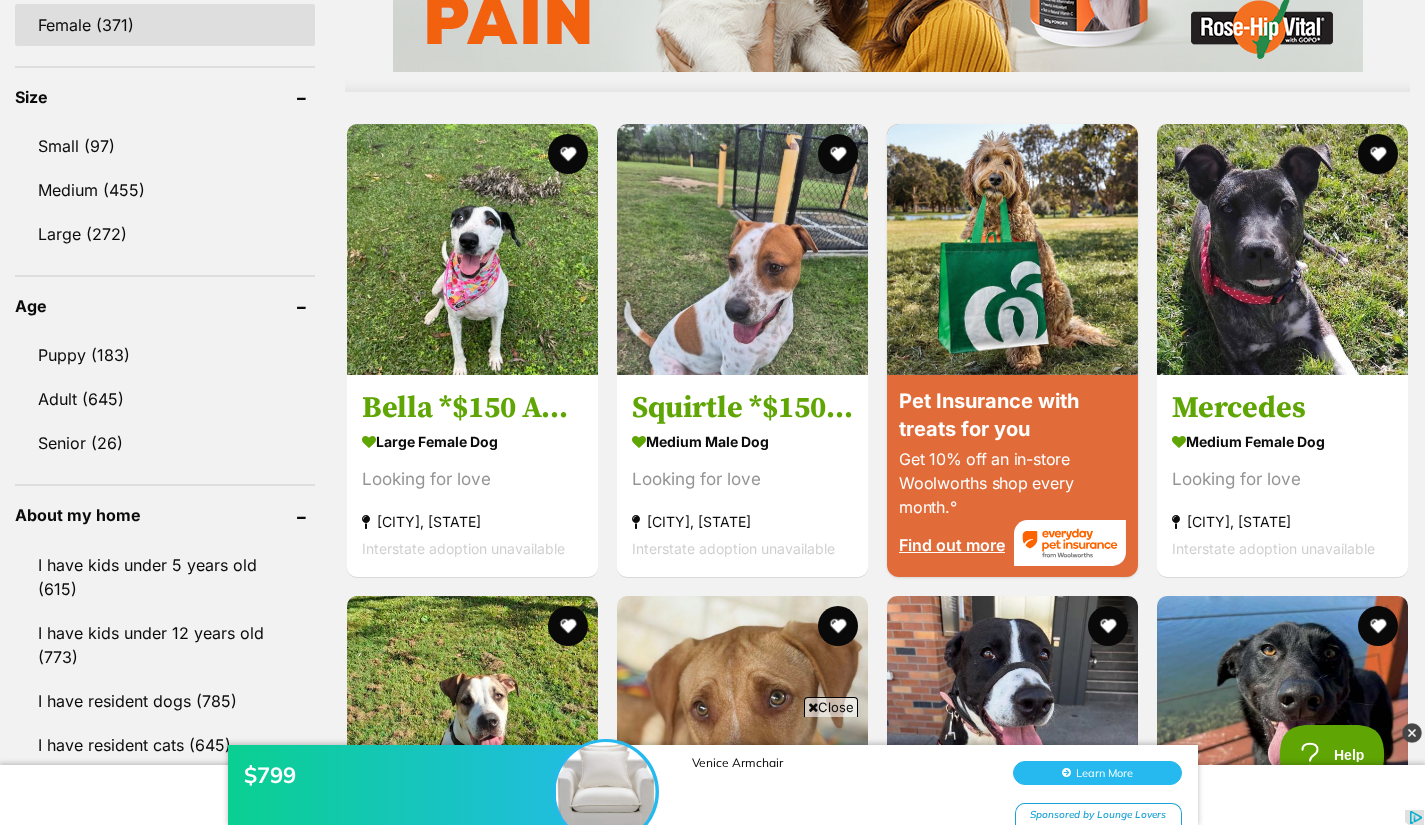 scroll, scrollTop: 1827, scrollLeft: 0, axis: vertical 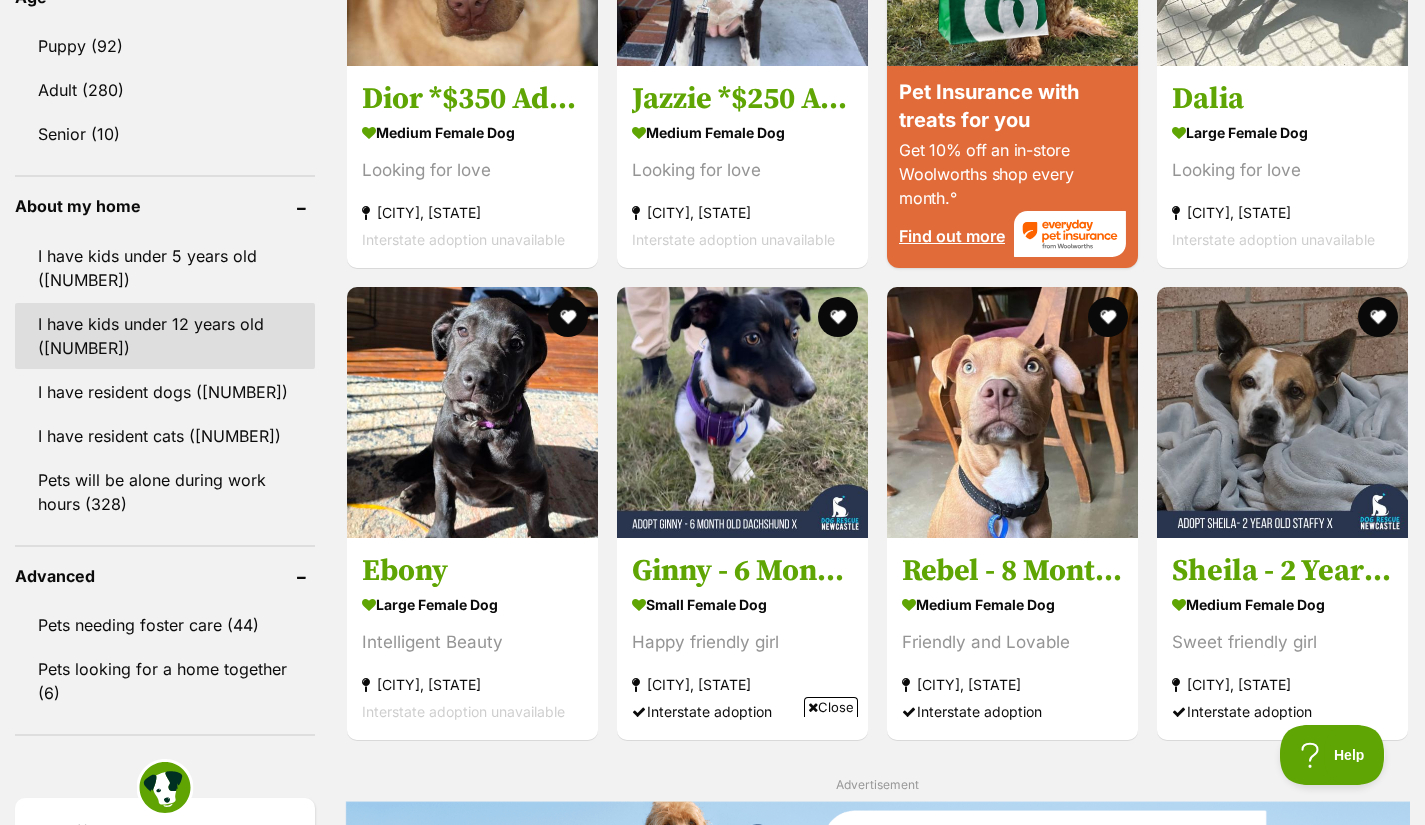 click on "I have kids under 12 years old (350)" at bounding box center [165, 336] 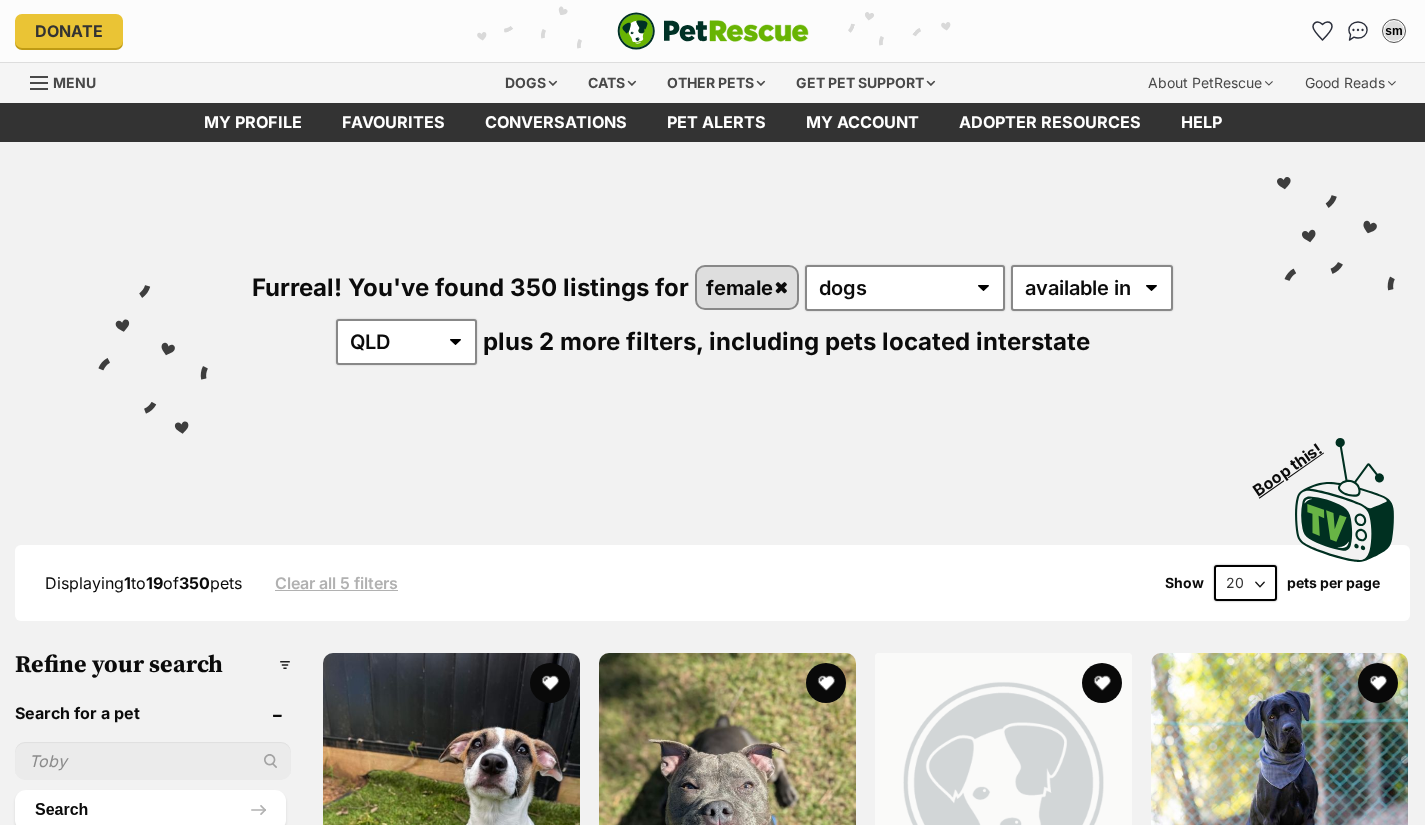 scroll, scrollTop: 0, scrollLeft: 0, axis: both 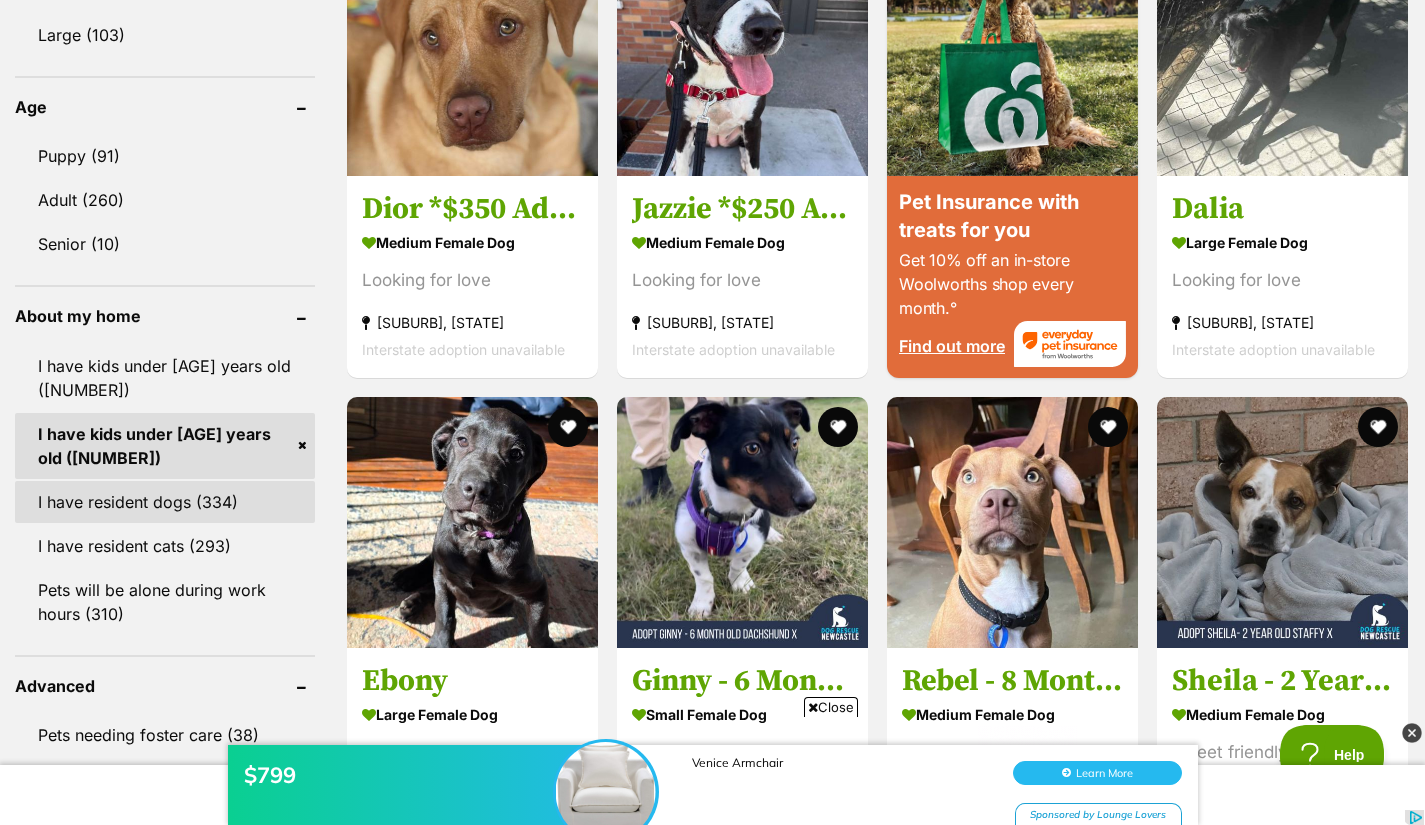 click on "I have resident dogs (334)" at bounding box center (165, 502) 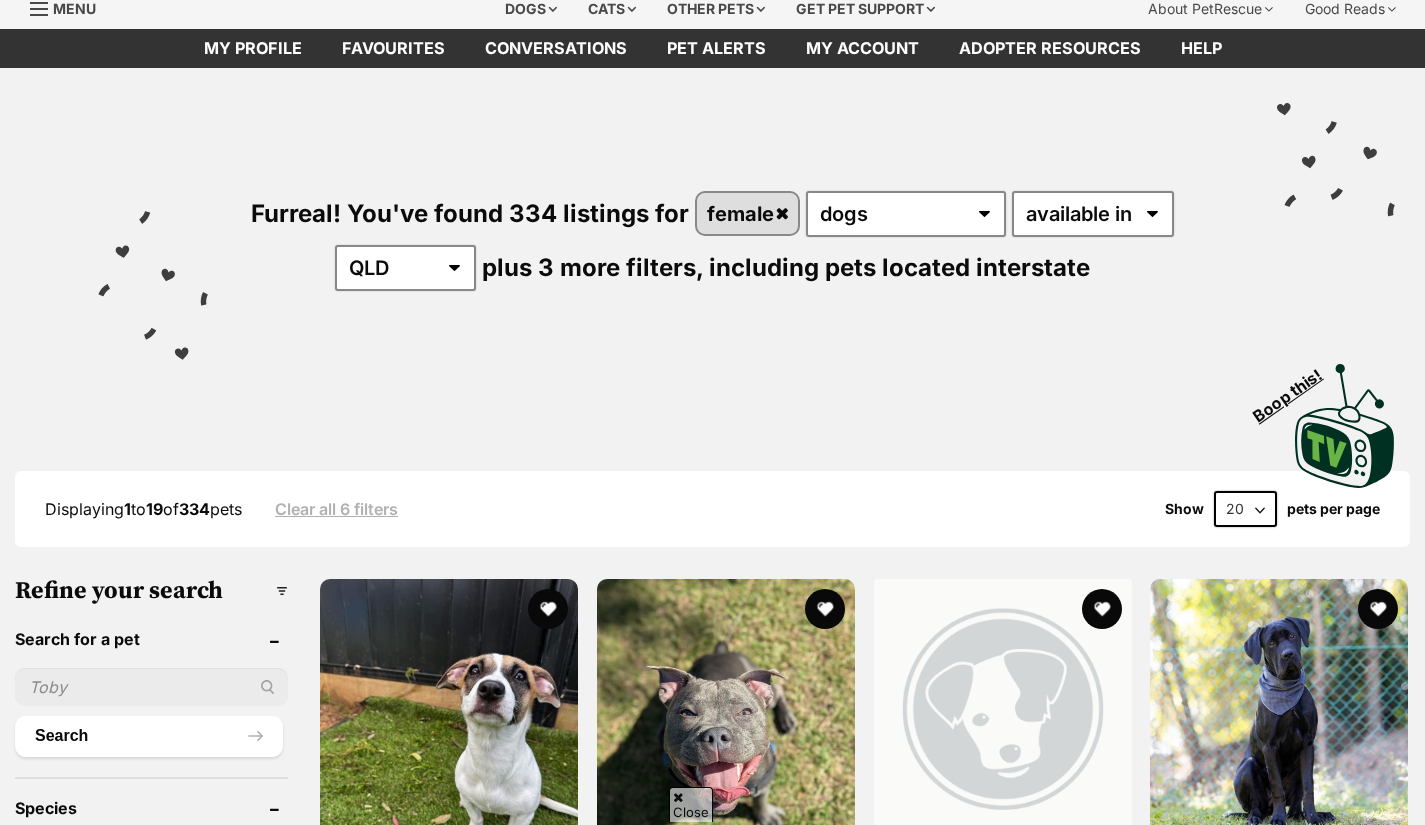 scroll, scrollTop: 233, scrollLeft: 0, axis: vertical 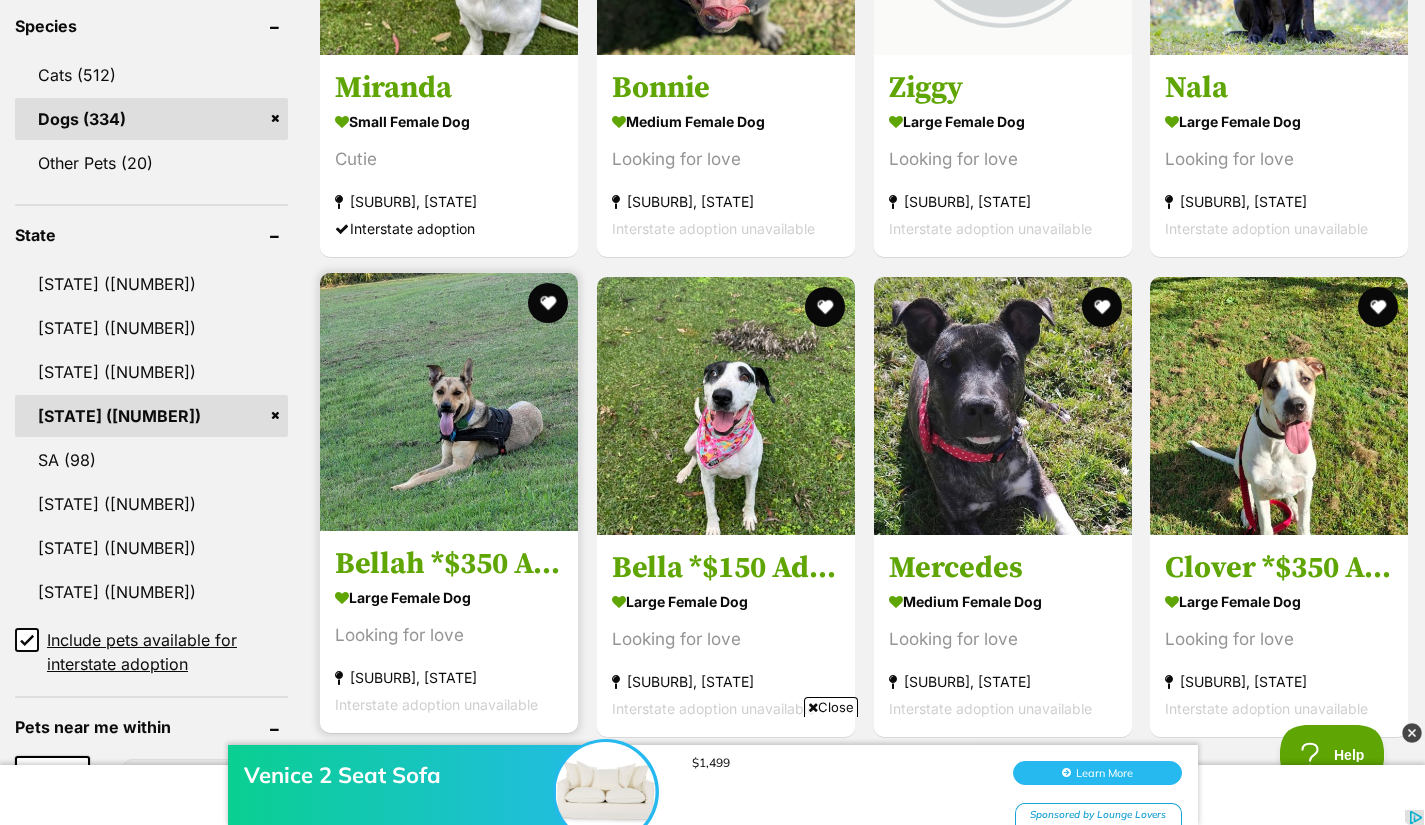 click at bounding box center [449, 402] 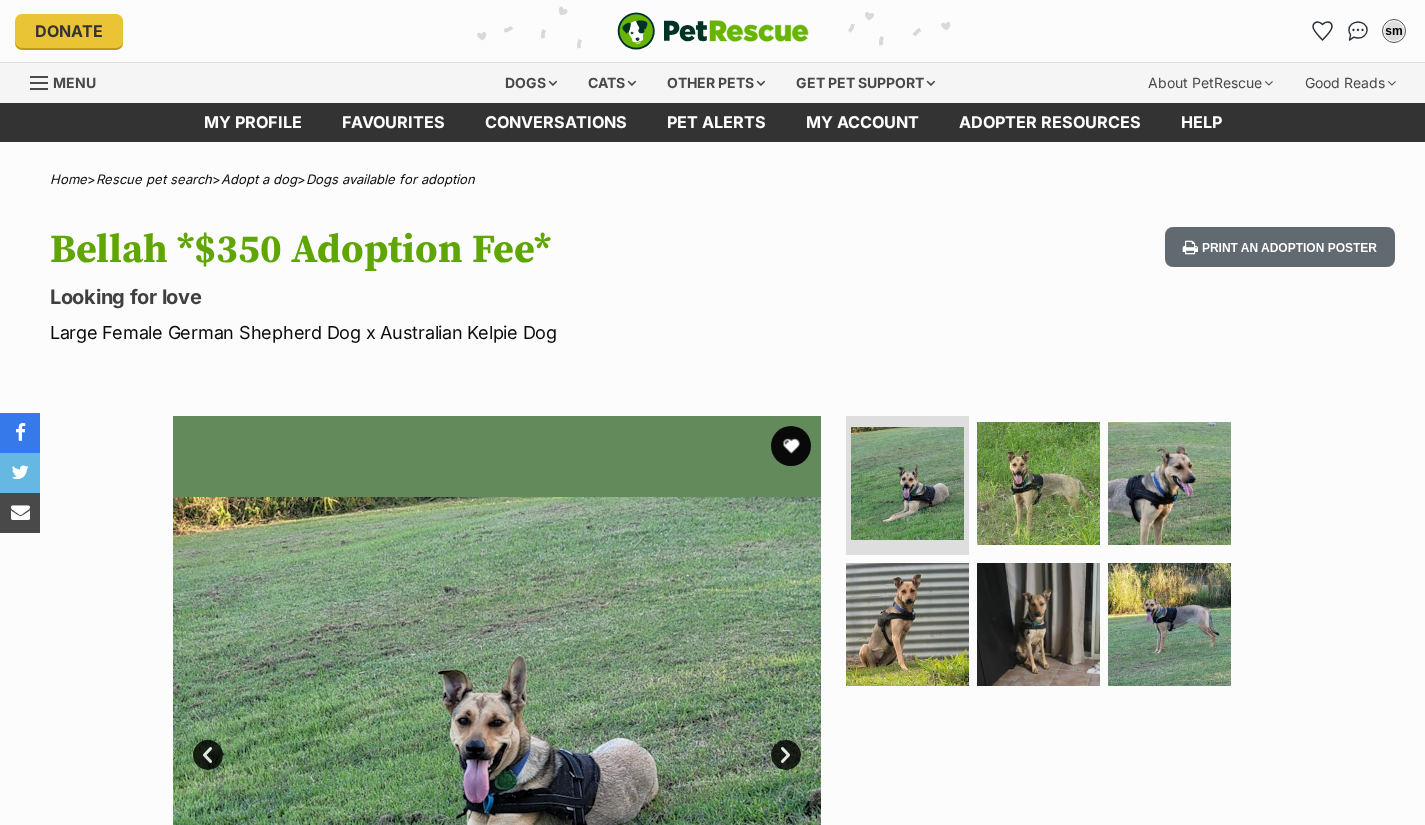 scroll, scrollTop: 0, scrollLeft: 0, axis: both 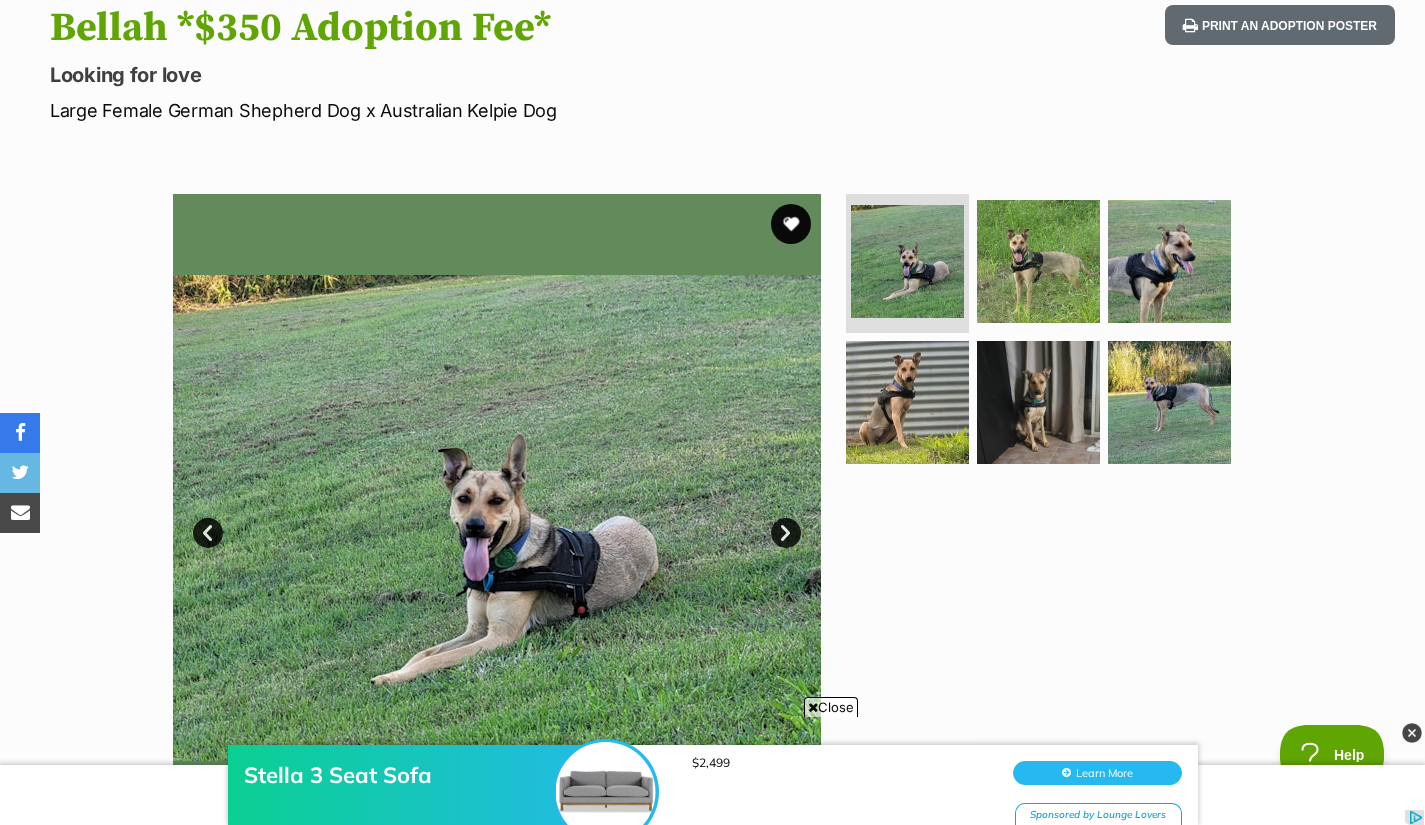 click at bounding box center (497, 518) 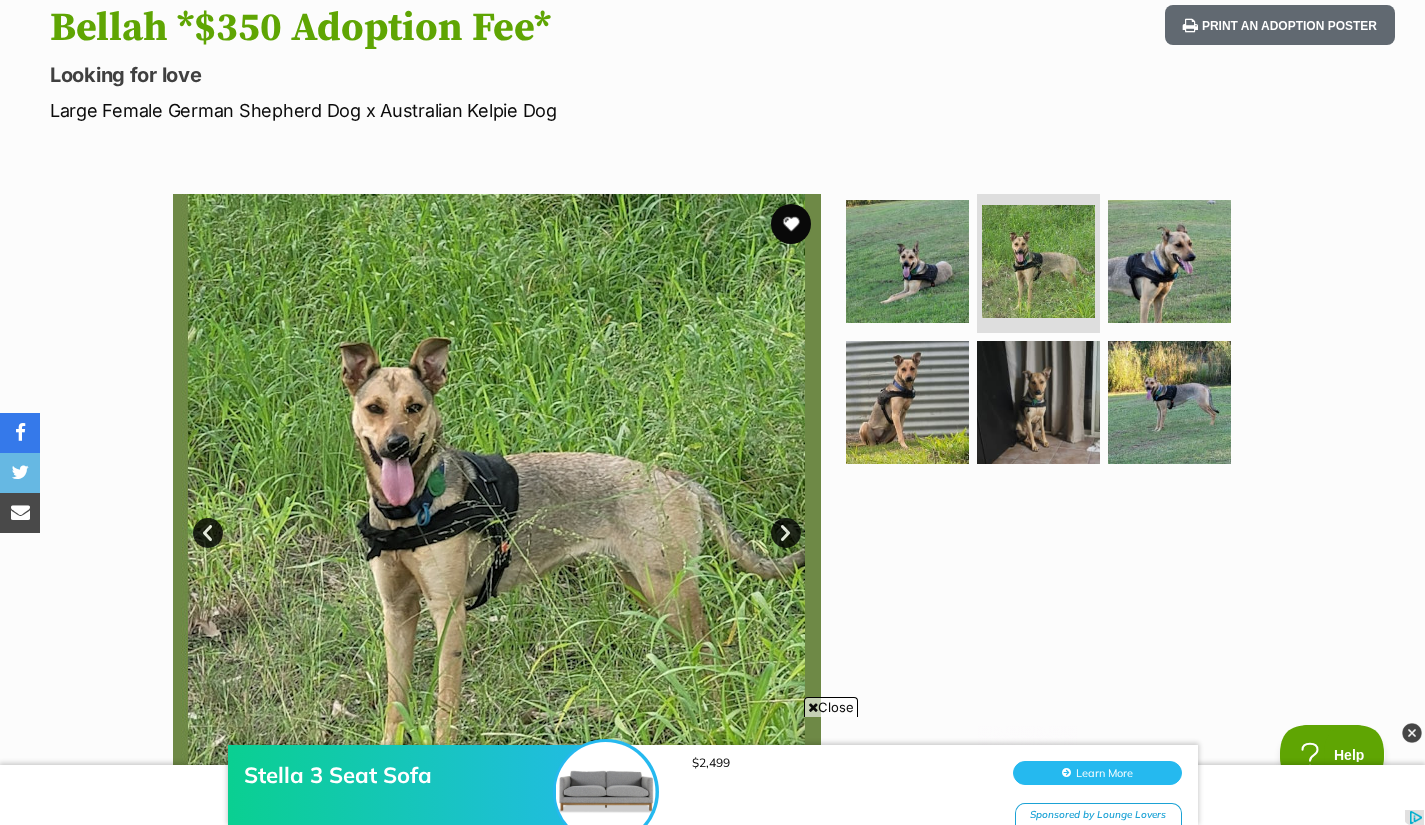 click on "Next" at bounding box center [786, 533] 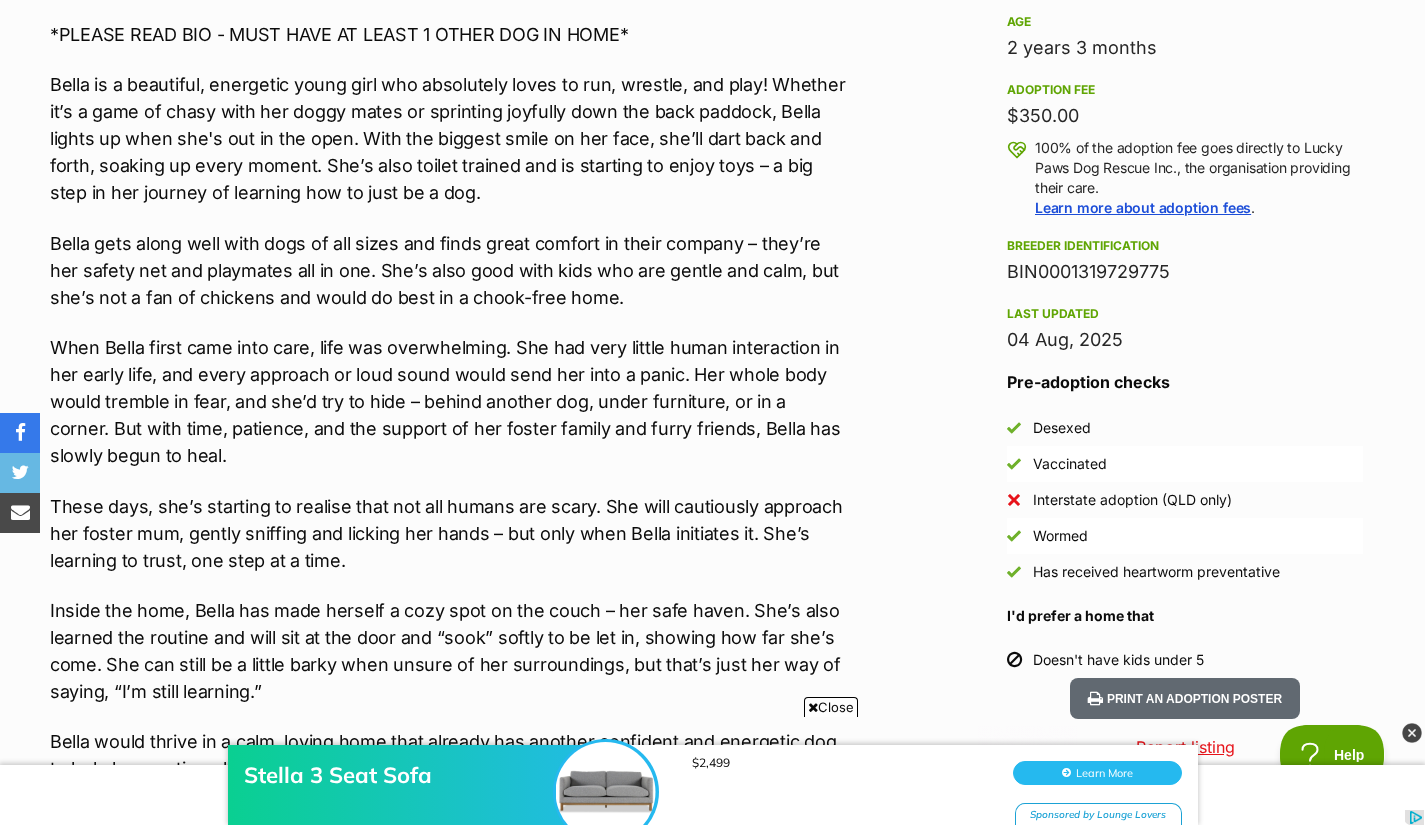 scroll, scrollTop: 1415, scrollLeft: 0, axis: vertical 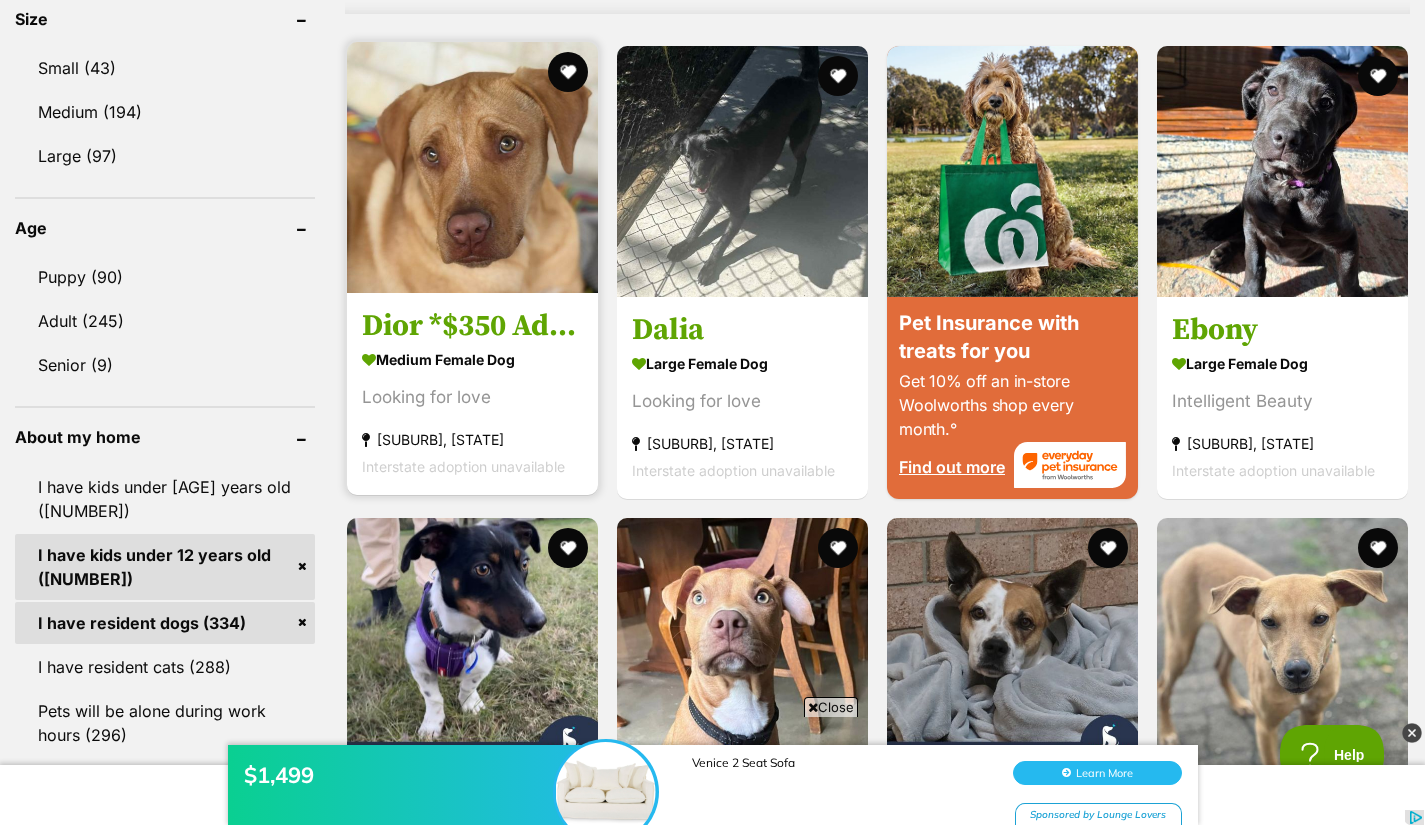 click at bounding box center (472, 167) 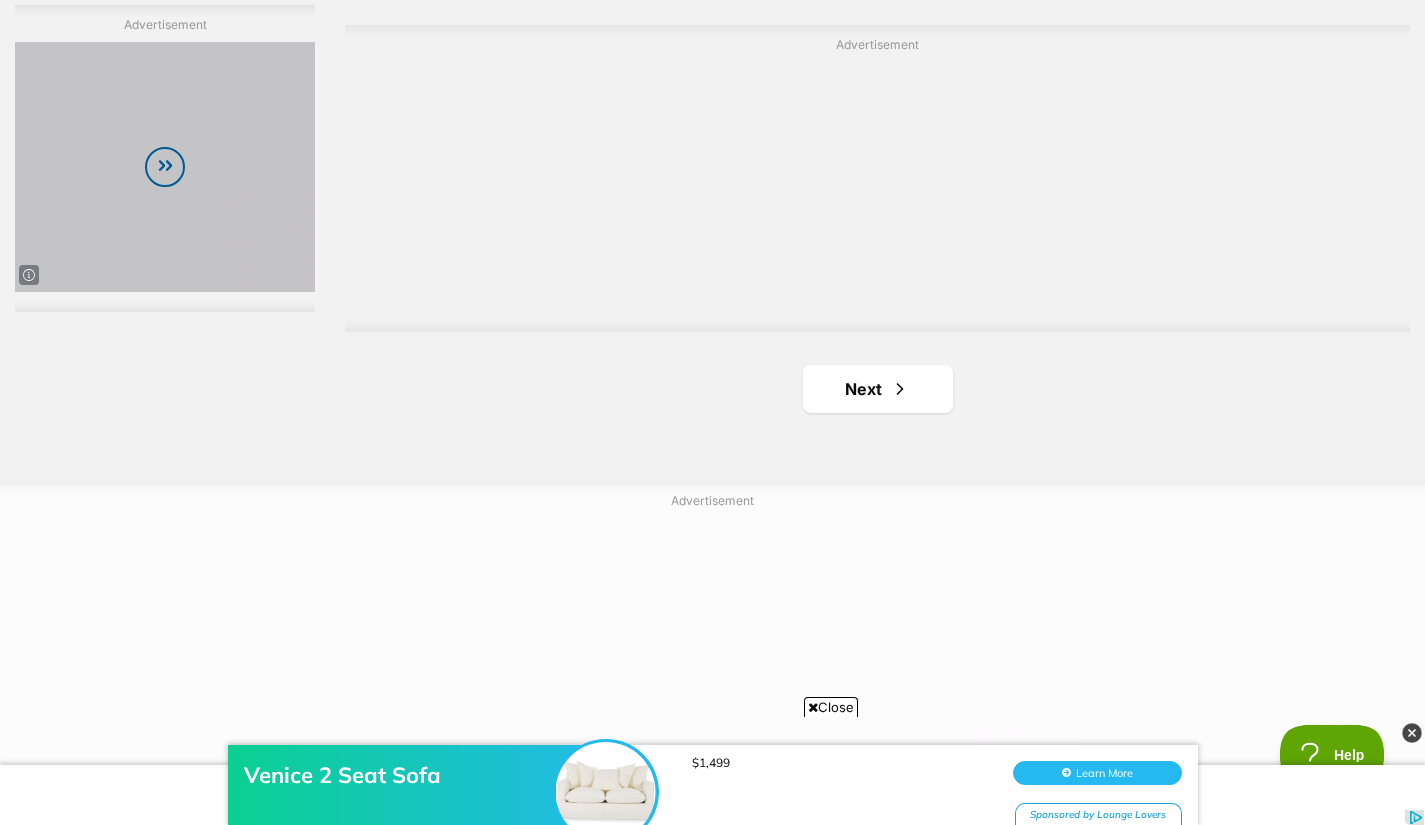 scroll, scrollTop: 3558, scrollLeft: 0, axis: vertical 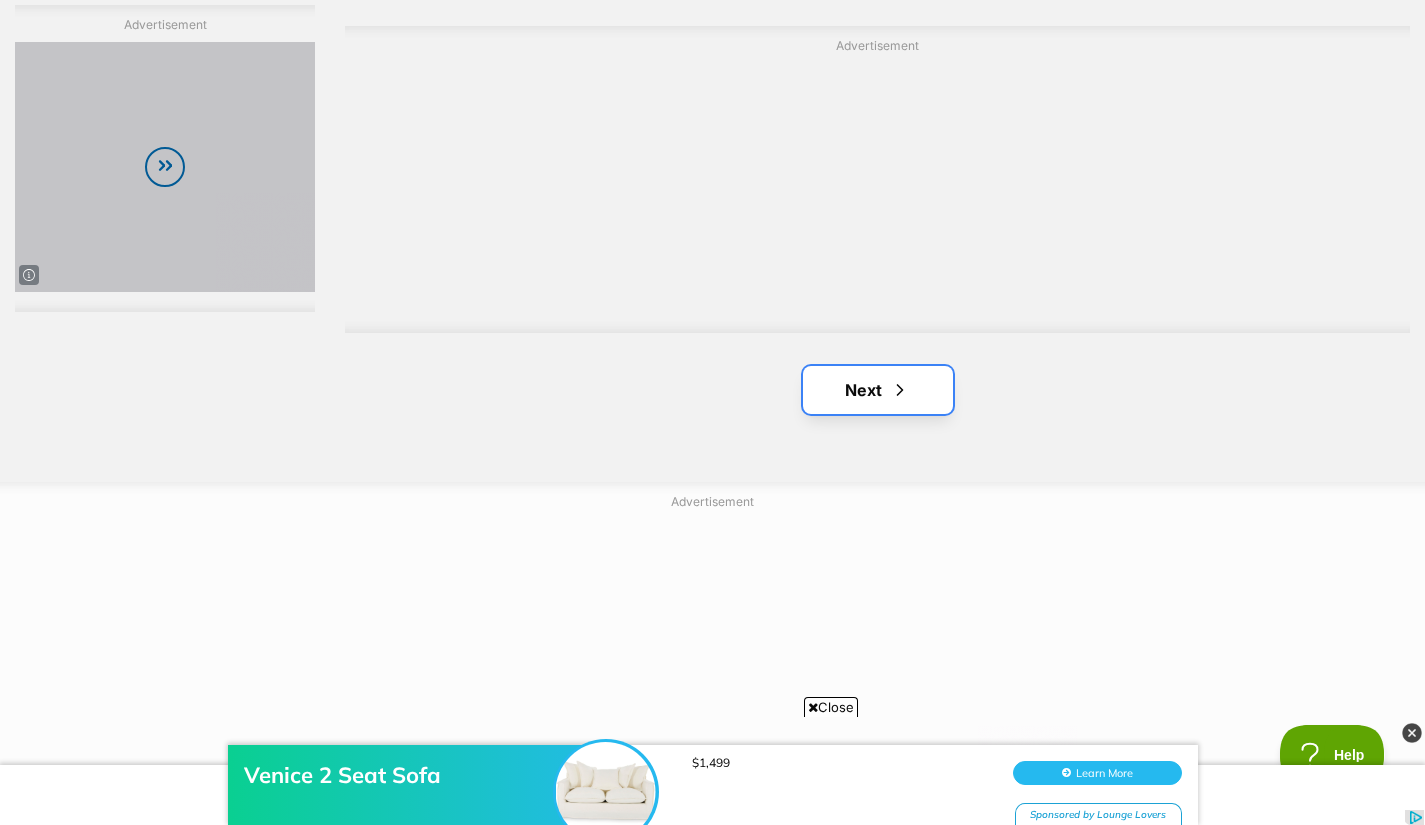 click on "Next" at bounding box center [878, 390] 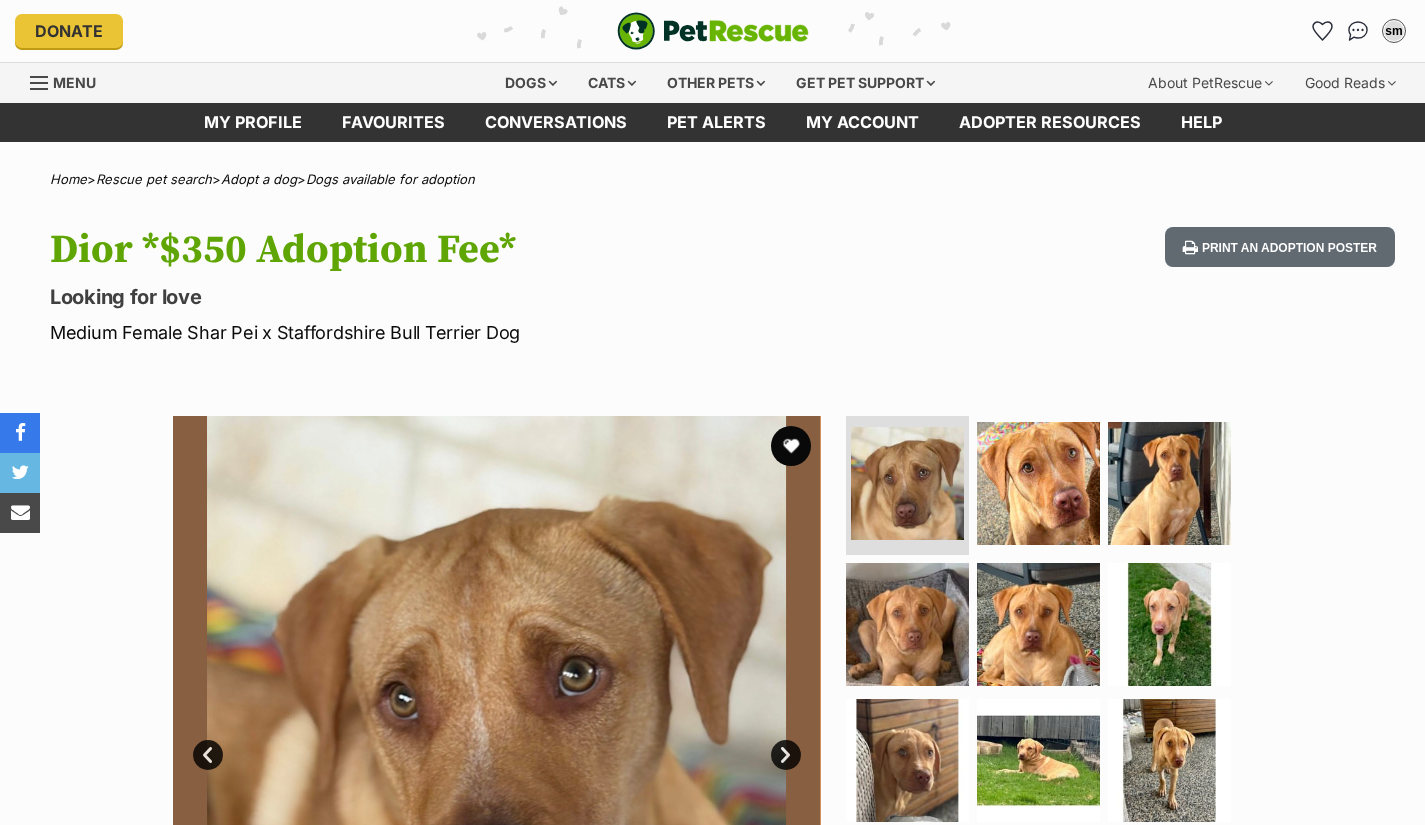 scroll, scrollTop: 0, scrollLeft: 0, axis: both 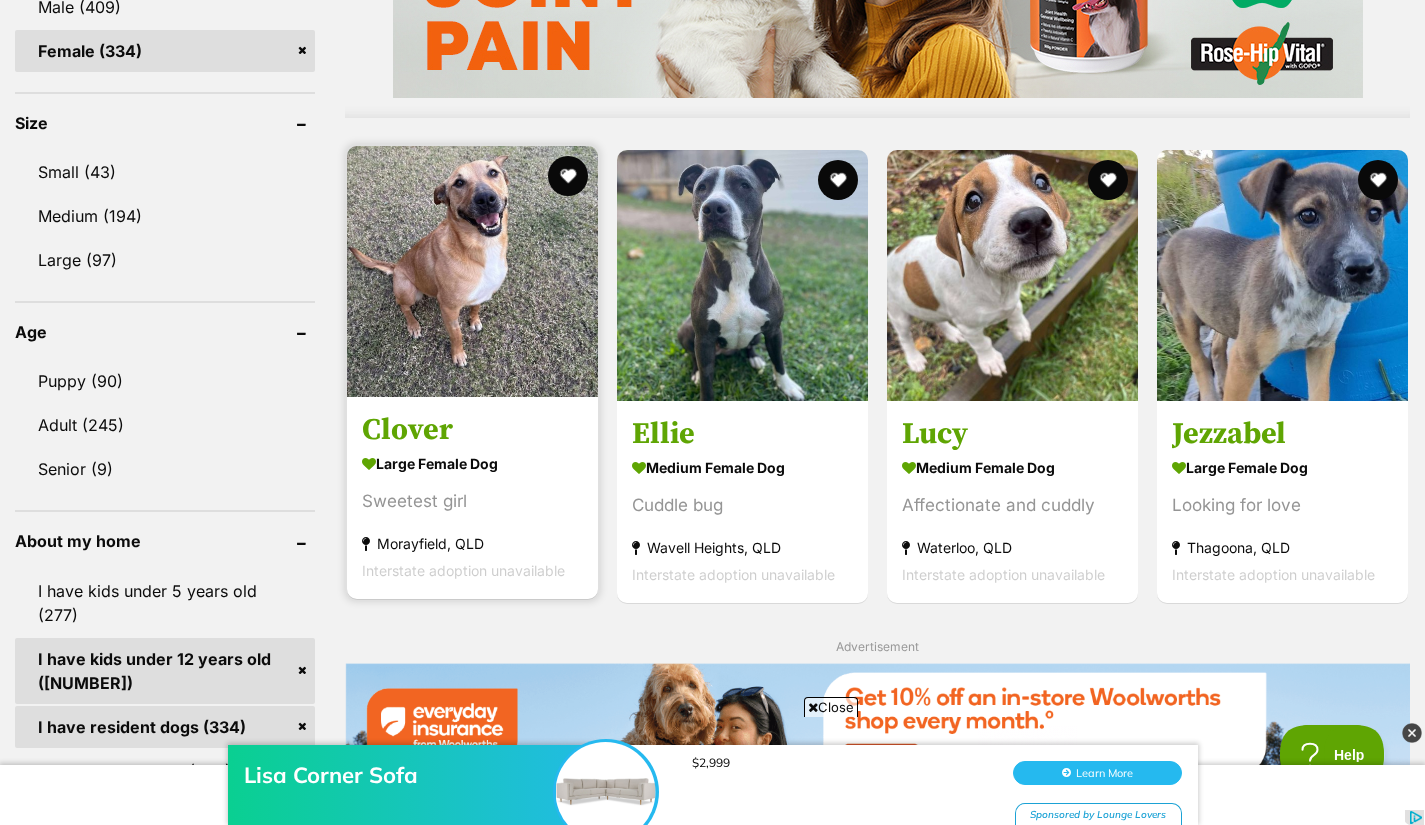 click at bounding box center [472, 271] 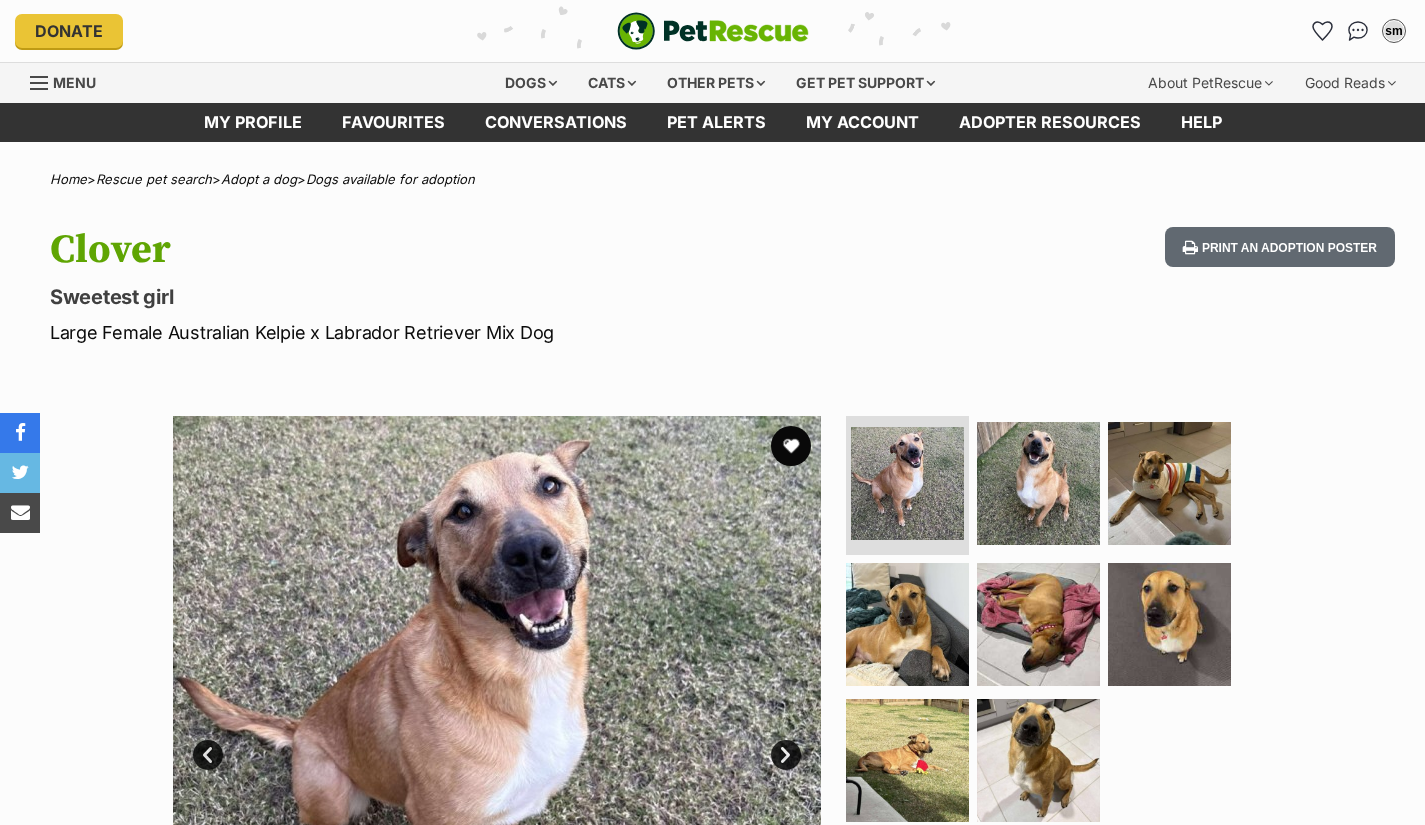 scroll, scrollTop: 0, scrollLeft: 0, axis: both 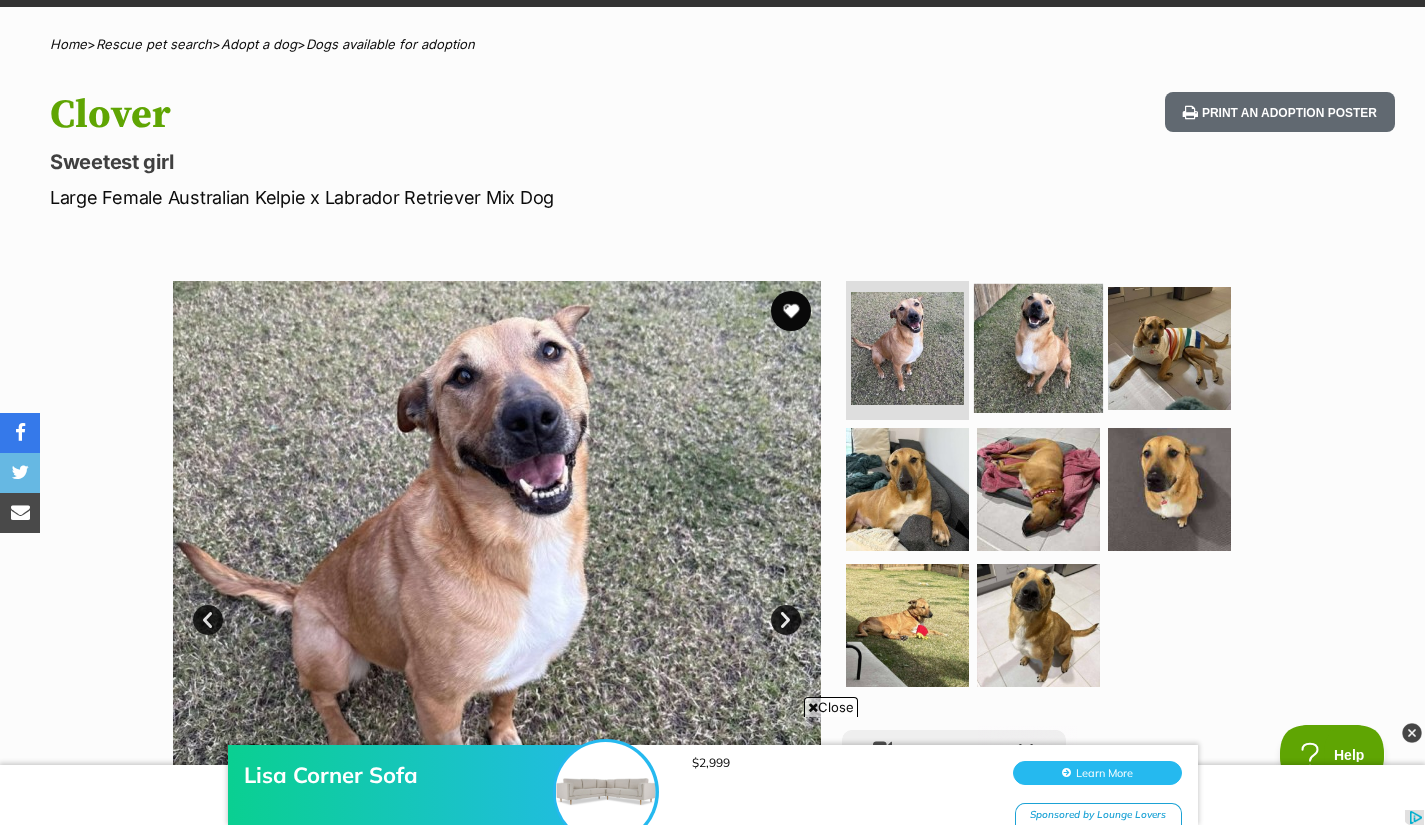 click at bounding box center (1038, 347) 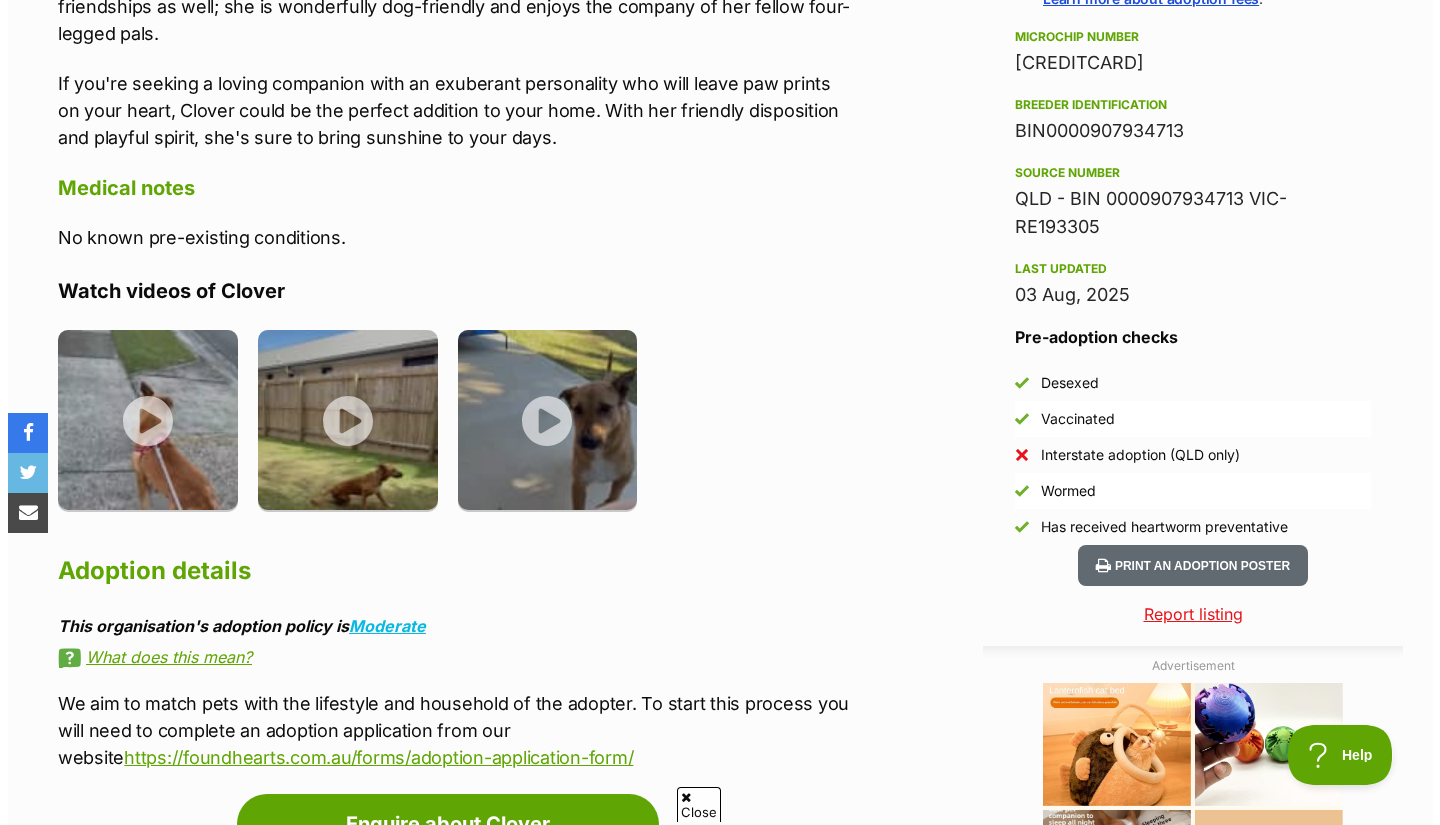 scroll, scrollTop: 1600, scrollLeft: 0, axis: vertical 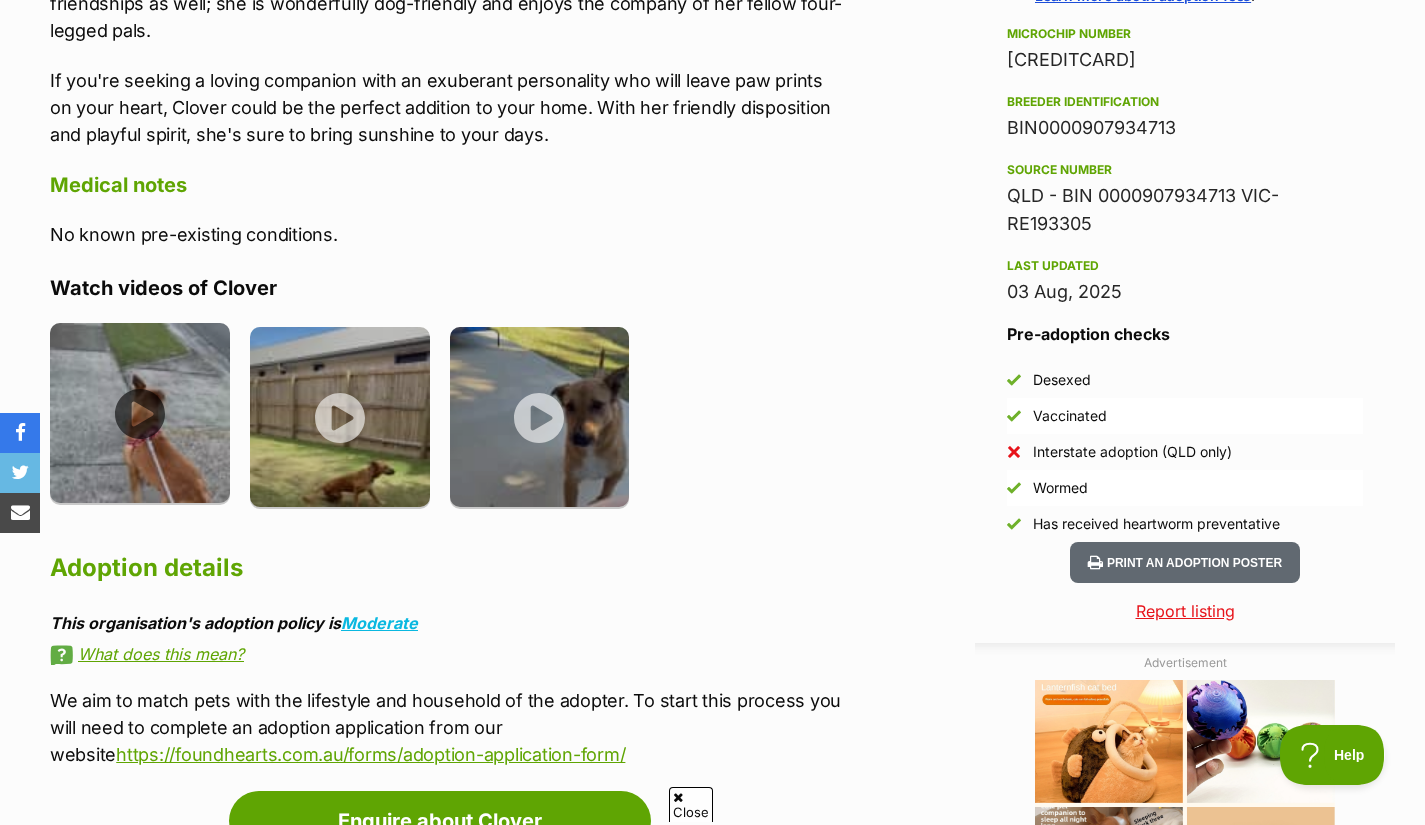 click at bounding box center (140, 413) 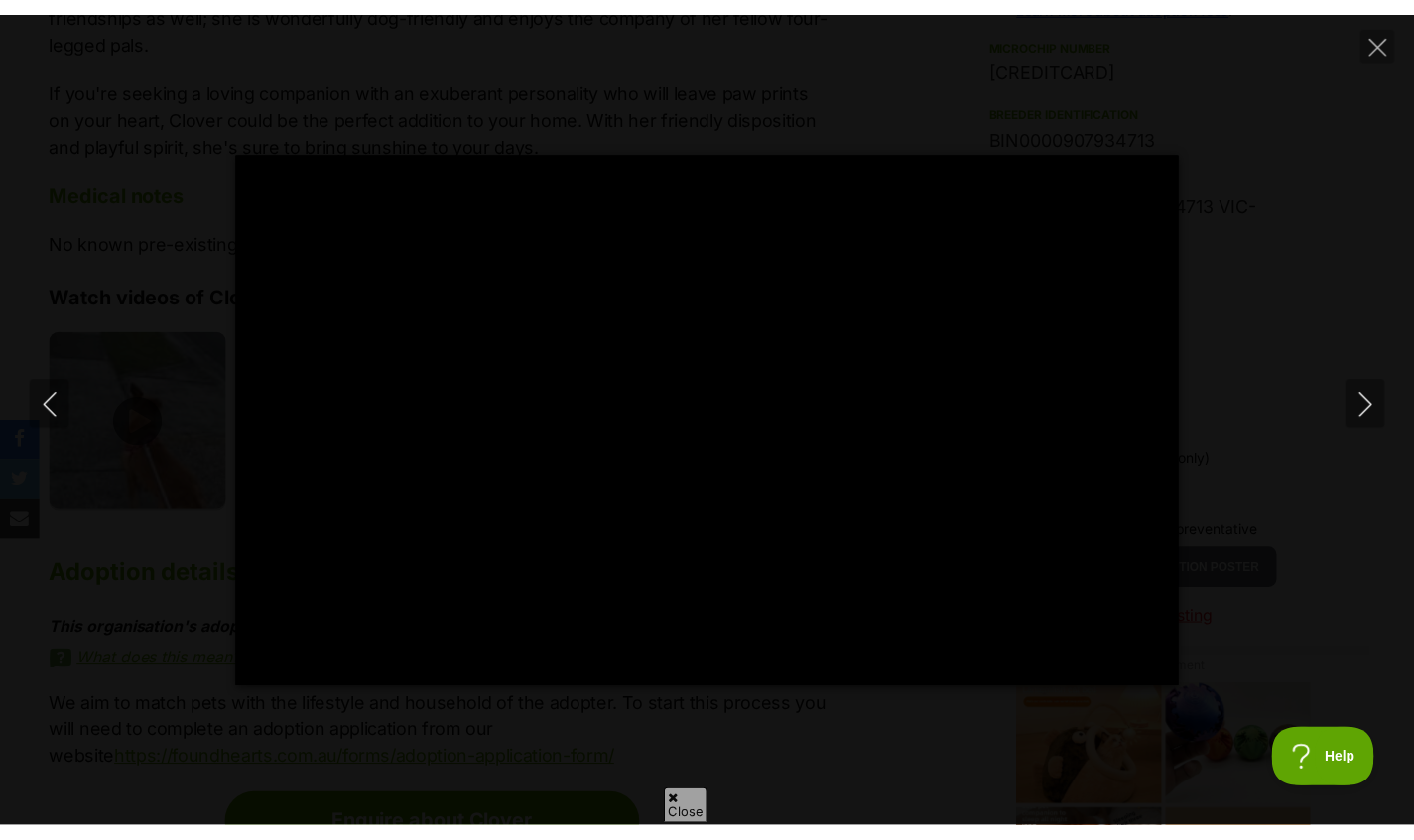 scroll, scrollTop: 0, scrollLeft: 0, axis: both 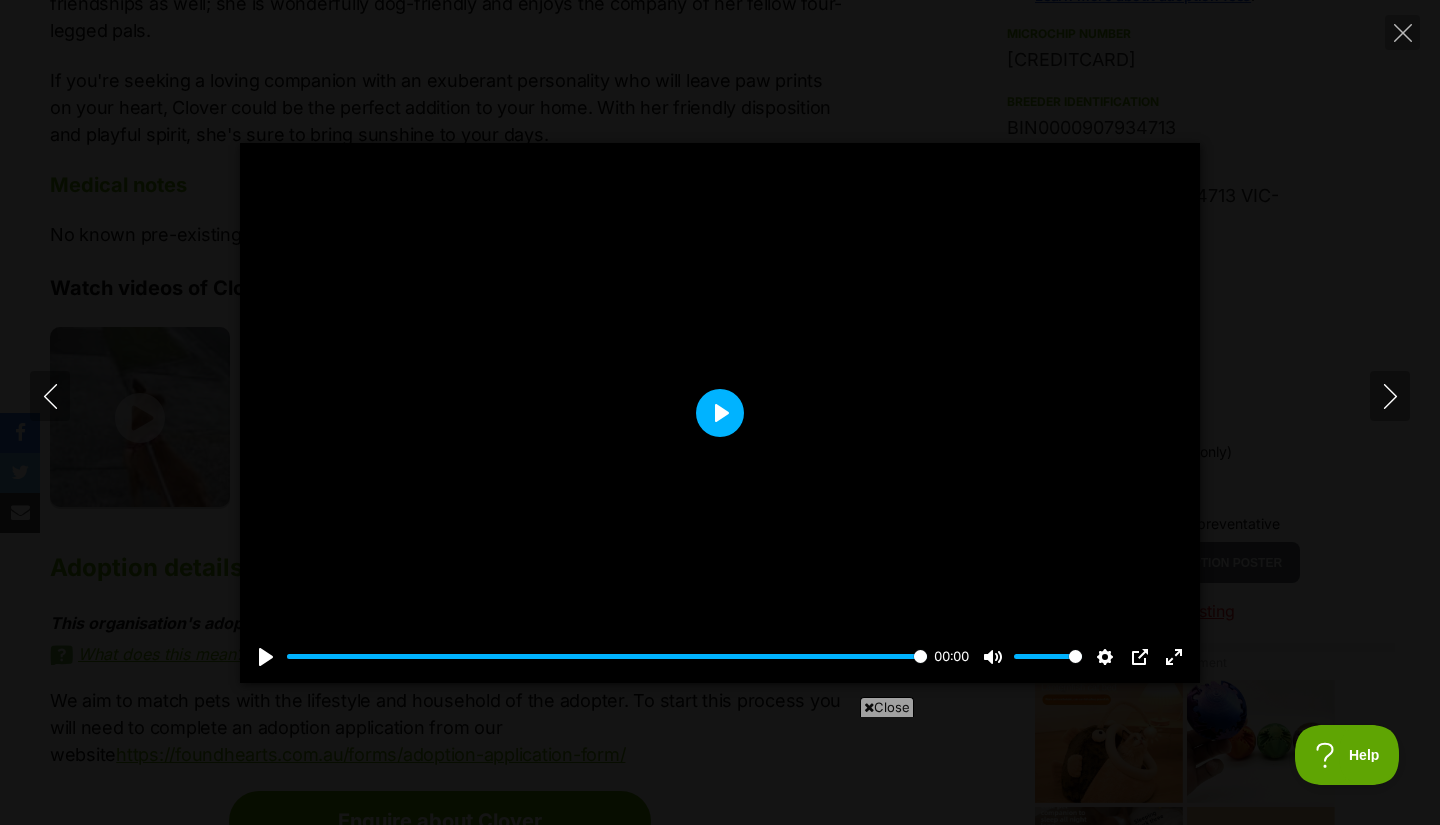 click on "Play" at bounding box center (720, 413) 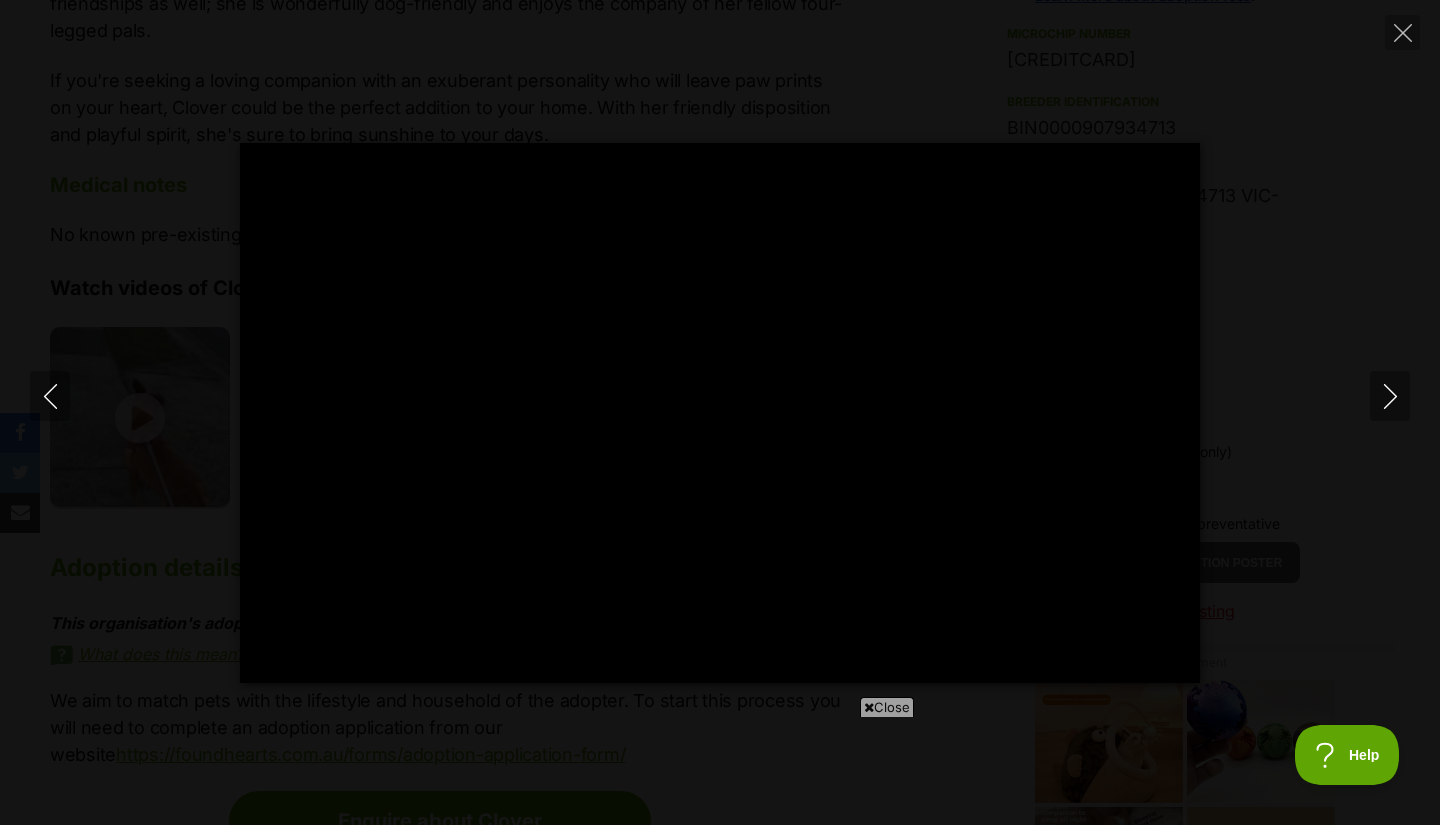 type on "100" 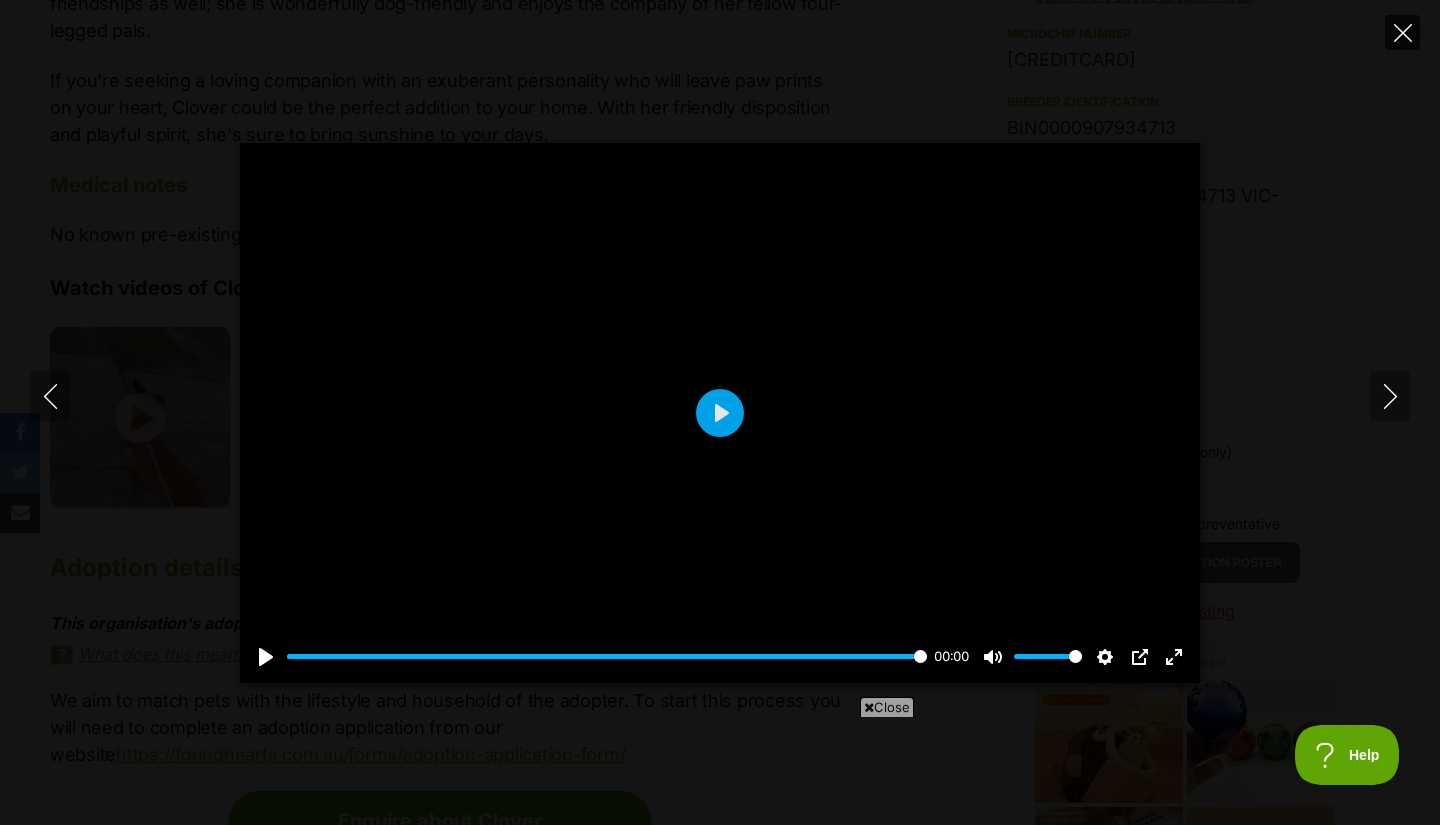 click 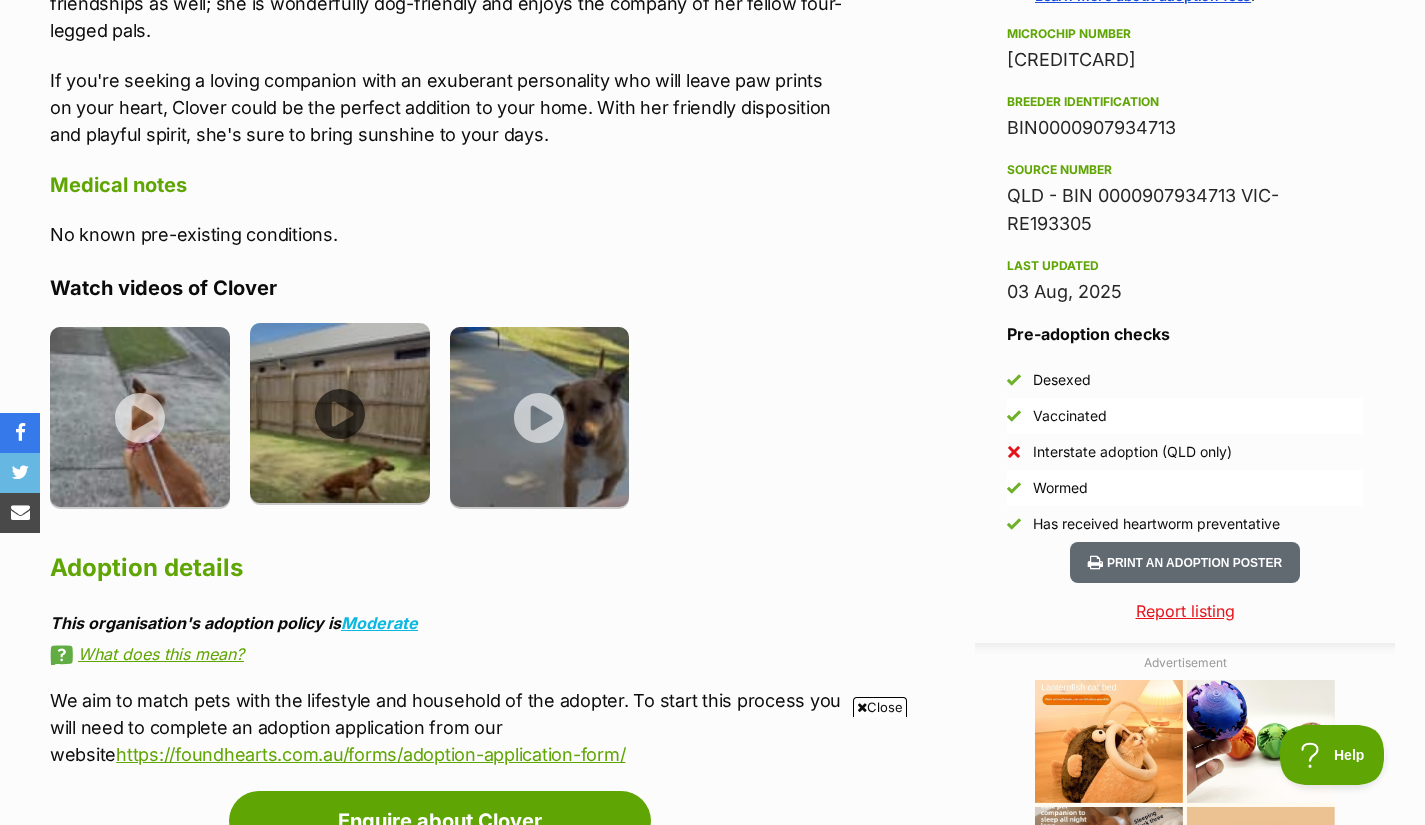 click at bounding box center [340, 413] 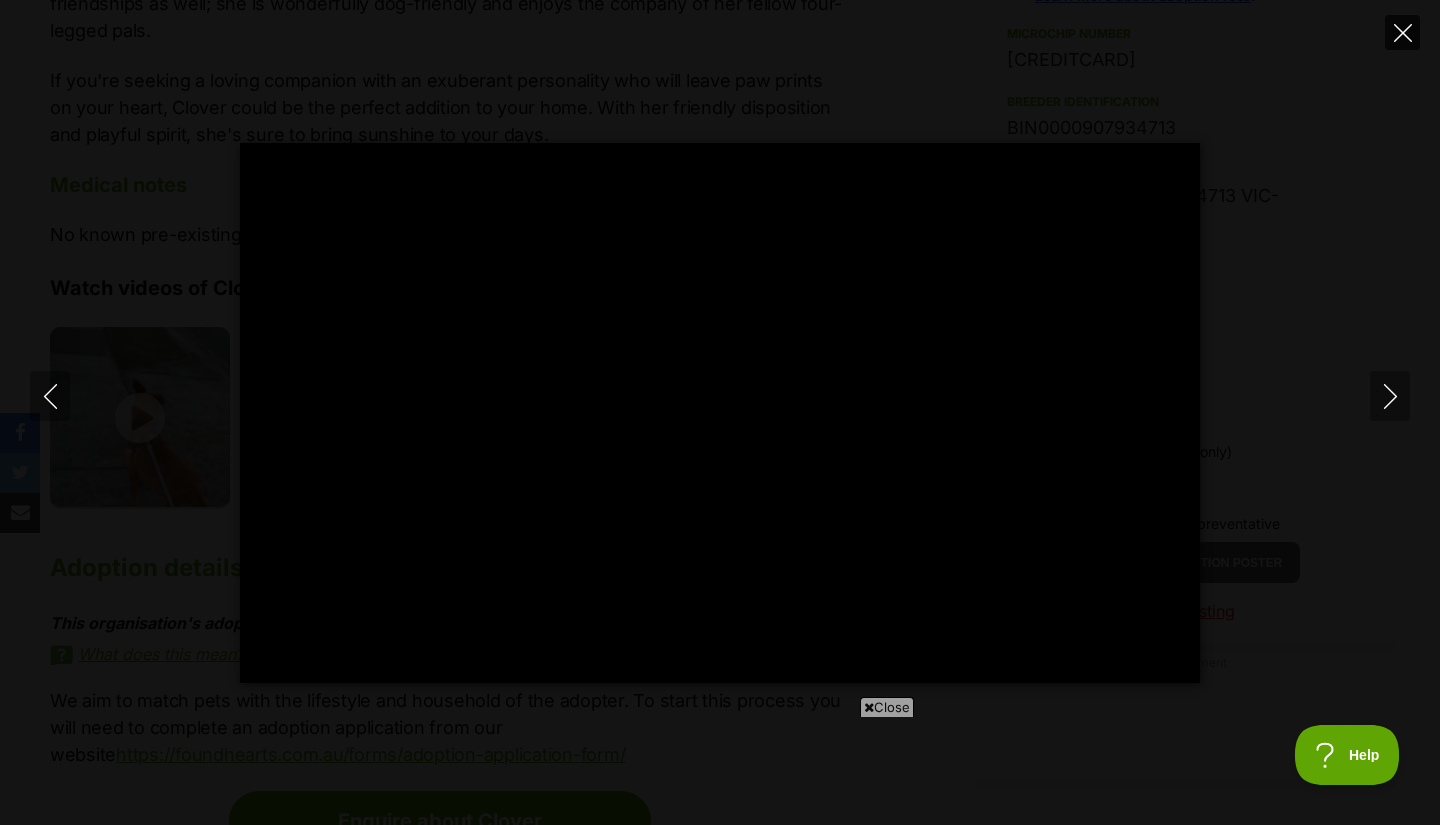 click at bounding box center [1402, 32] 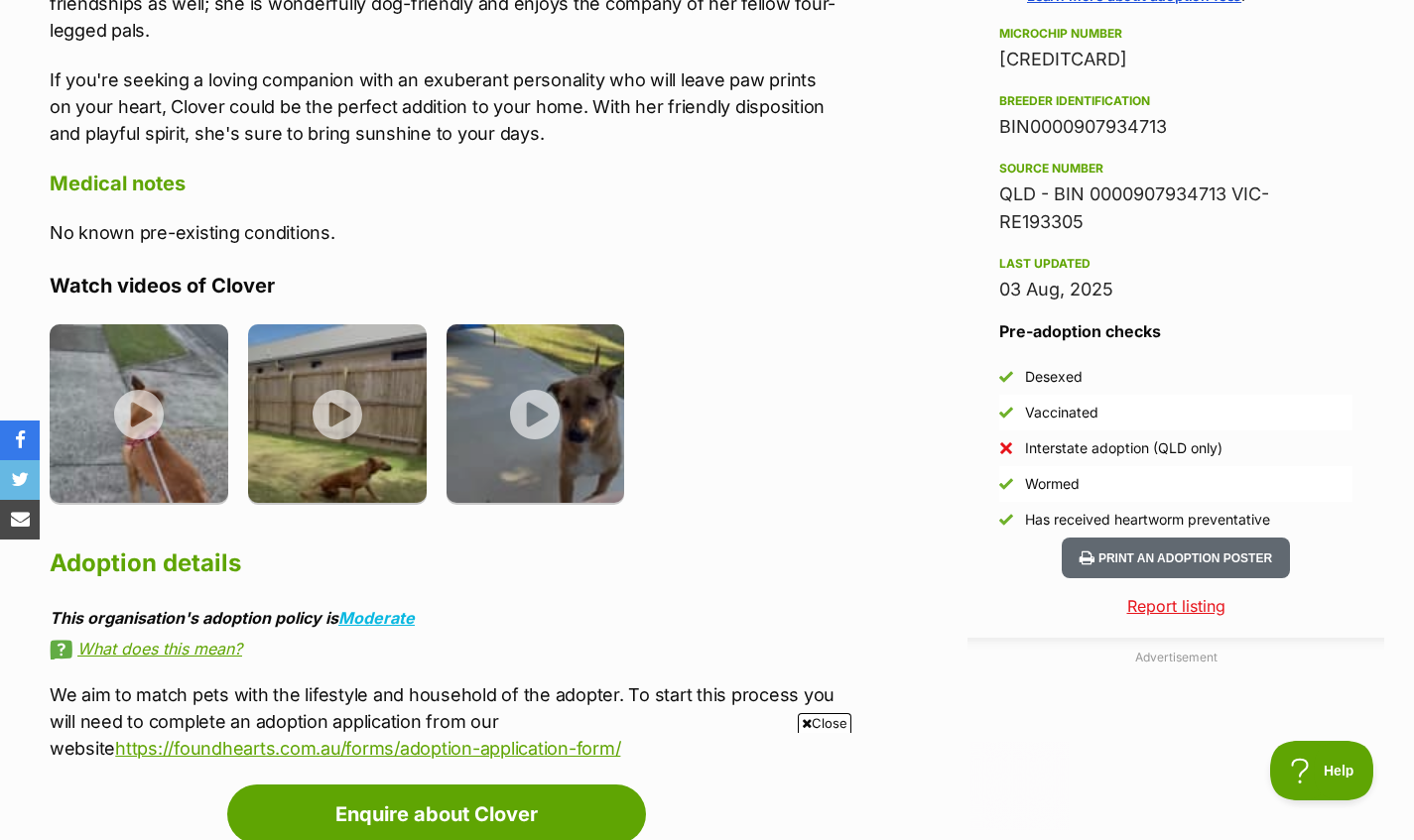 scroll, scrollTop: 0, scrollLeft: 0, axis: both 